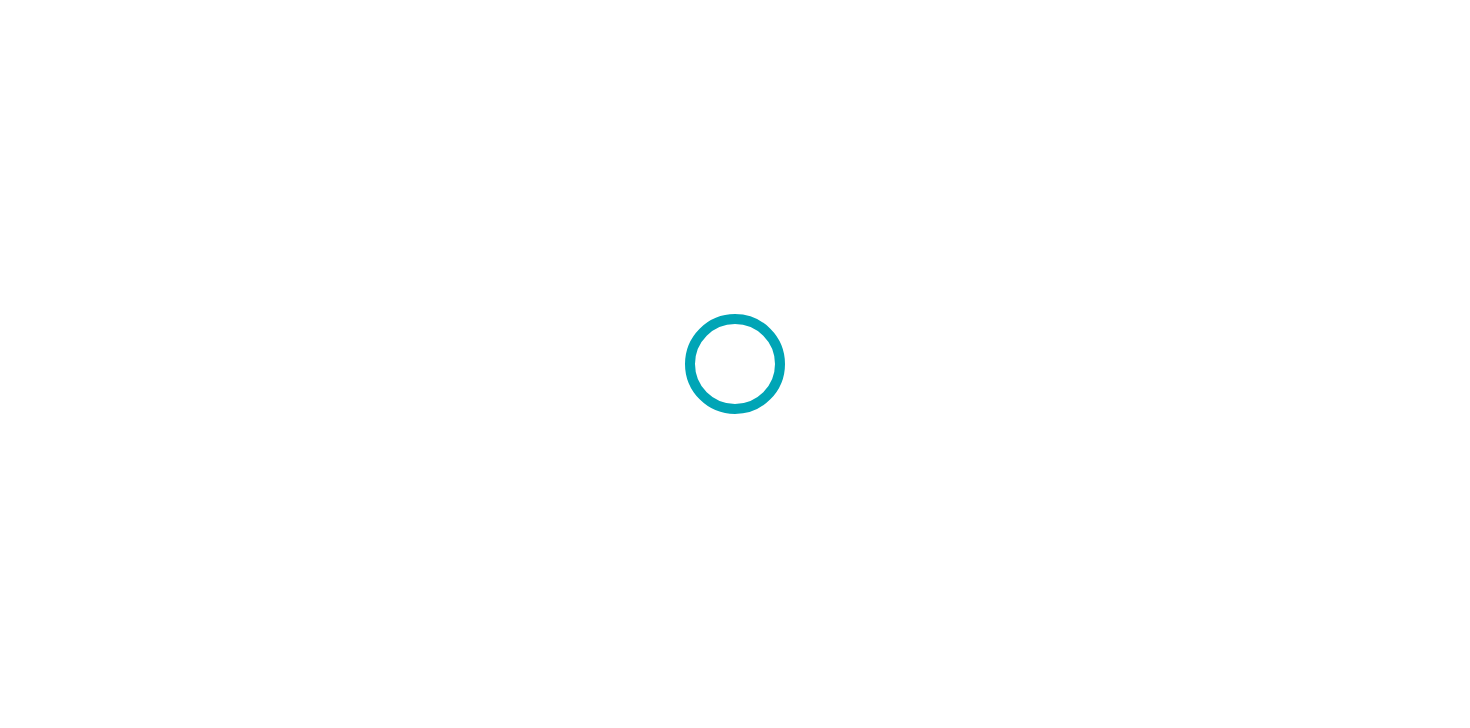 scroll, scrollTop: 0, scrollLeft: 0, axis: both 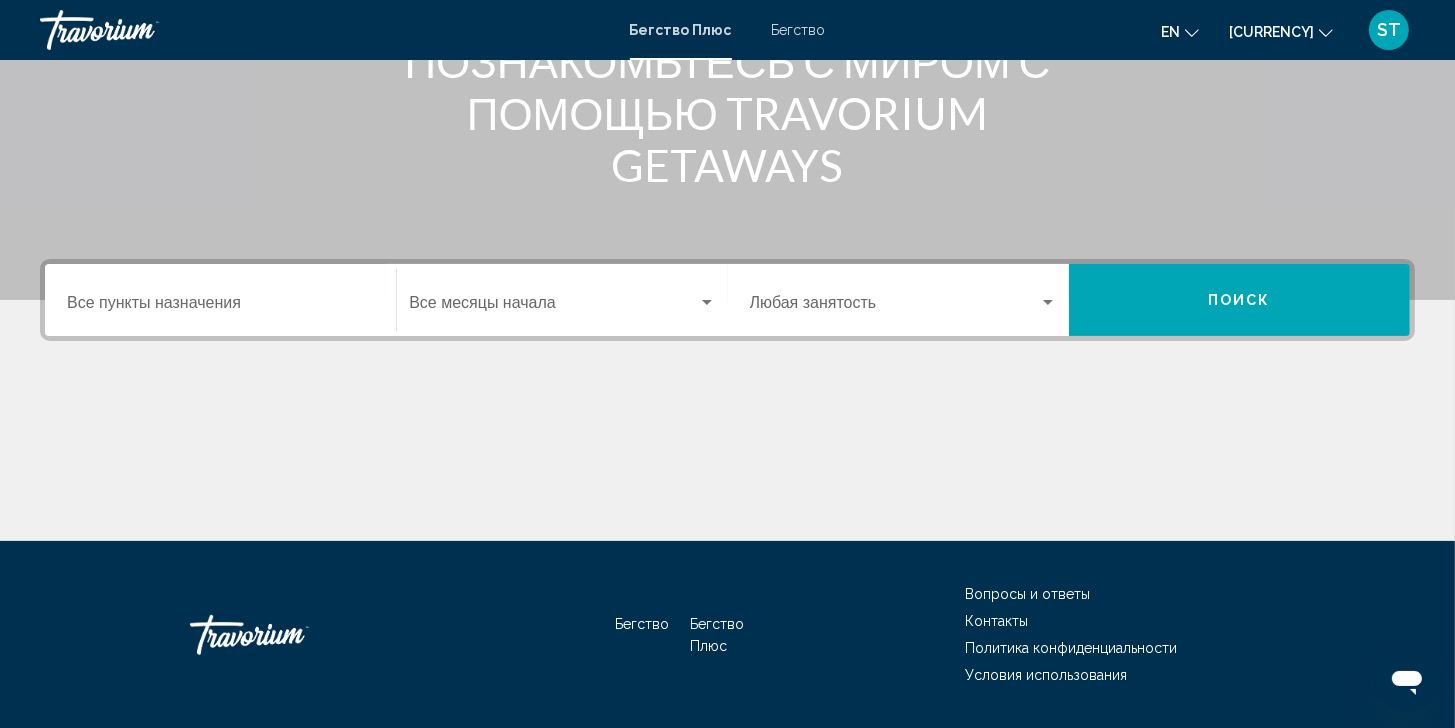 click on "Пункт назначения Все пункты назначения" at bounding box center [220, 300] 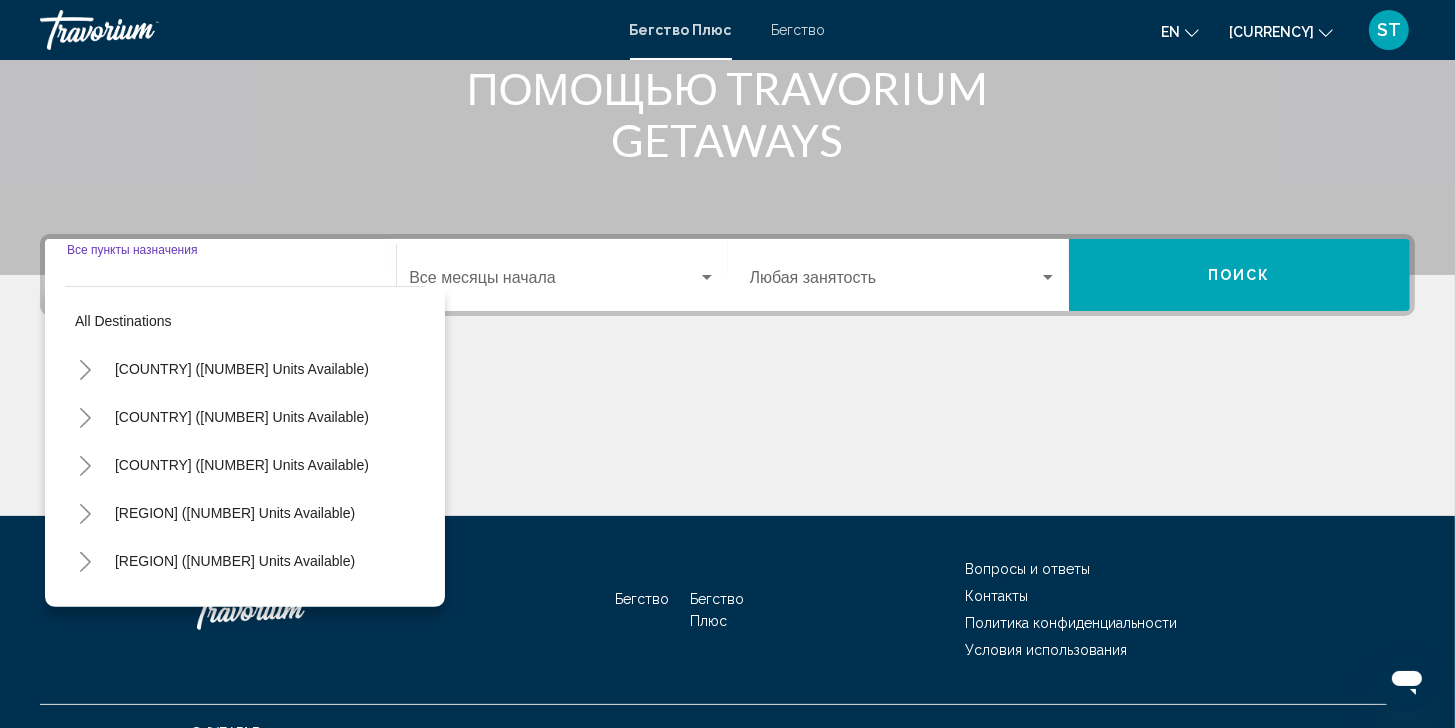 scroll, scrollTop: 357, scrollLeft: 0, axis: vertical 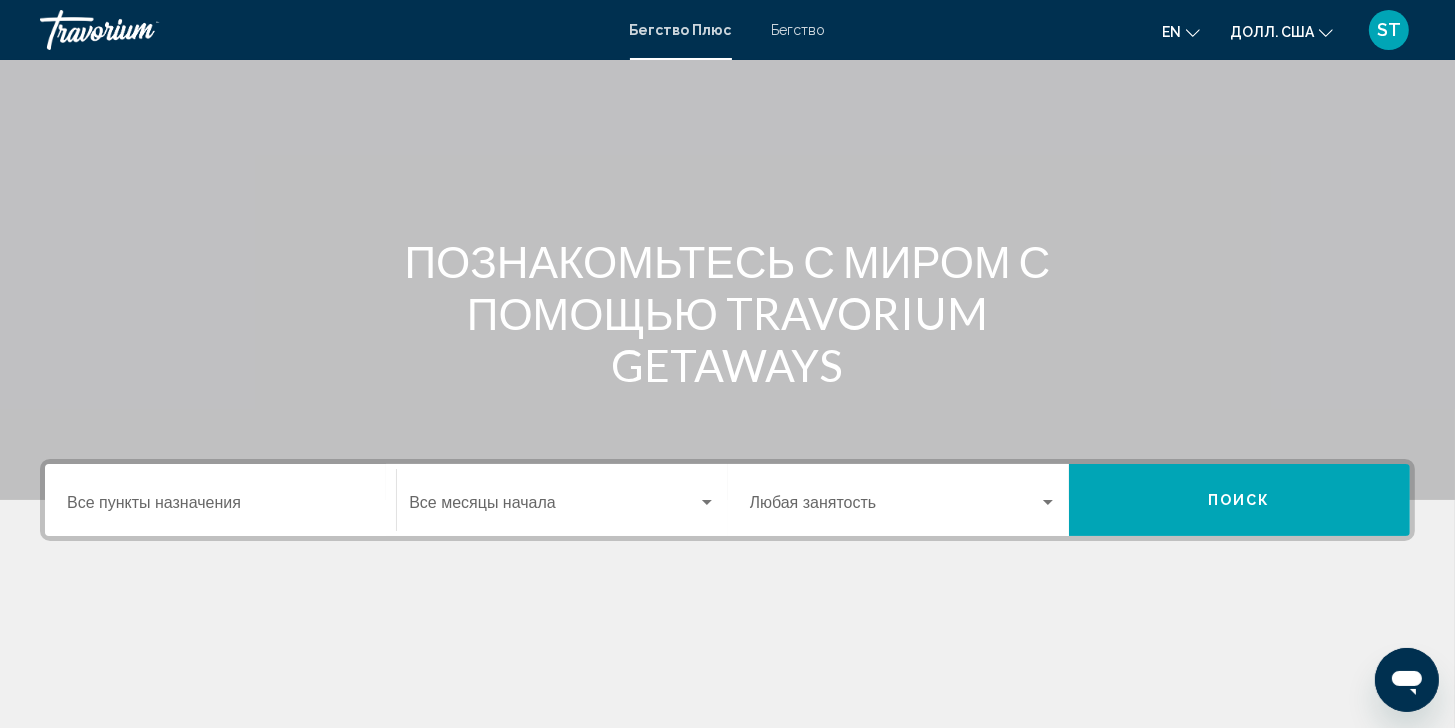 click on "Пункт назначения Все пункты назначения" at bounding box center [220, 507] 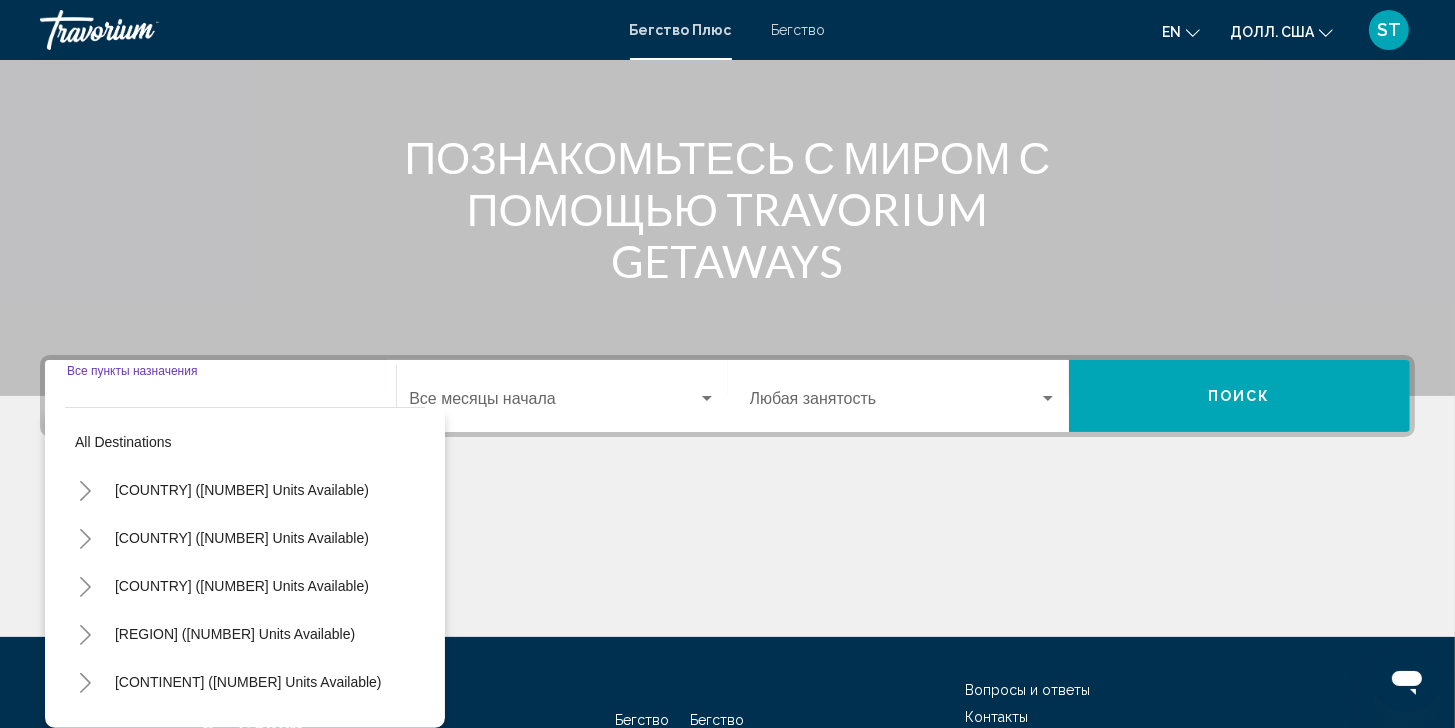 scroll, scrollTop: 357, scrollLeft: 0, axis: vertical 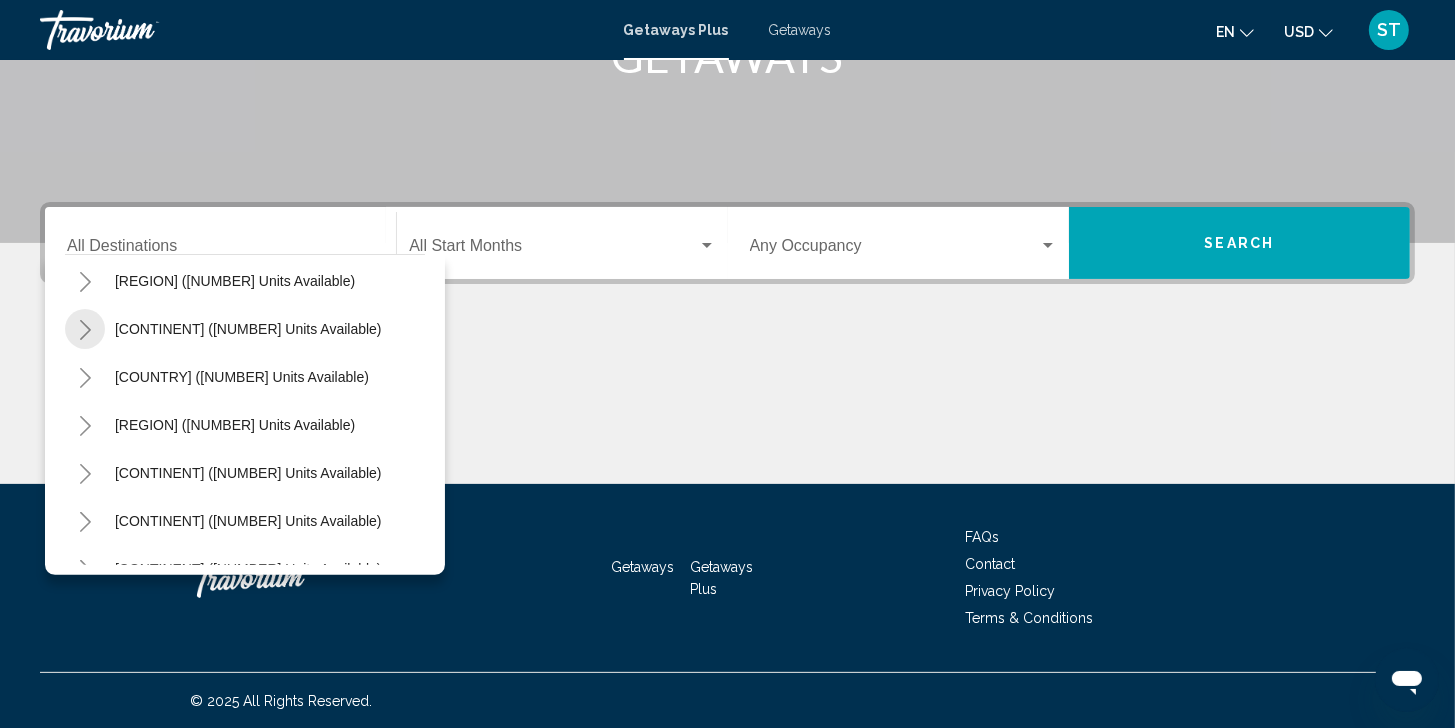click at bounding box center [85, 329] 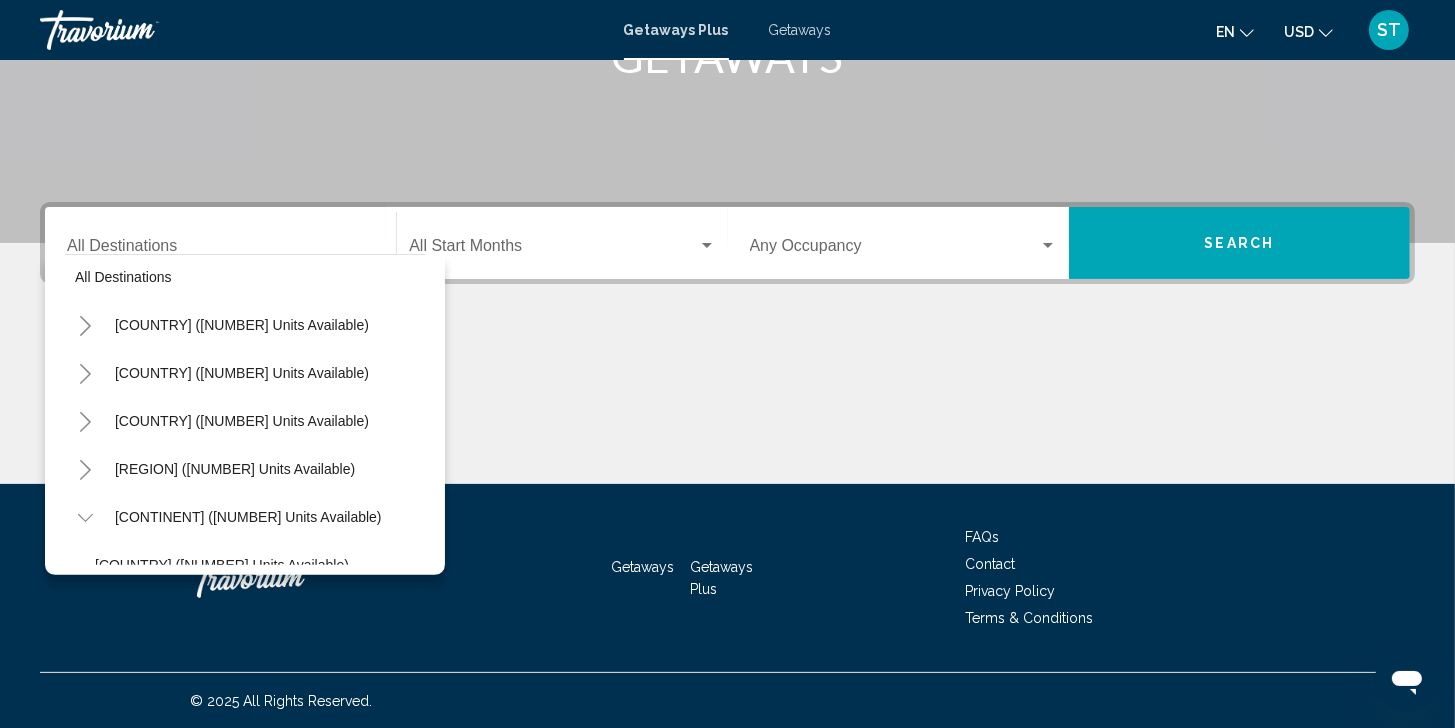 scroll, scrollTop: 0, scrollLeft: 0, axis: both 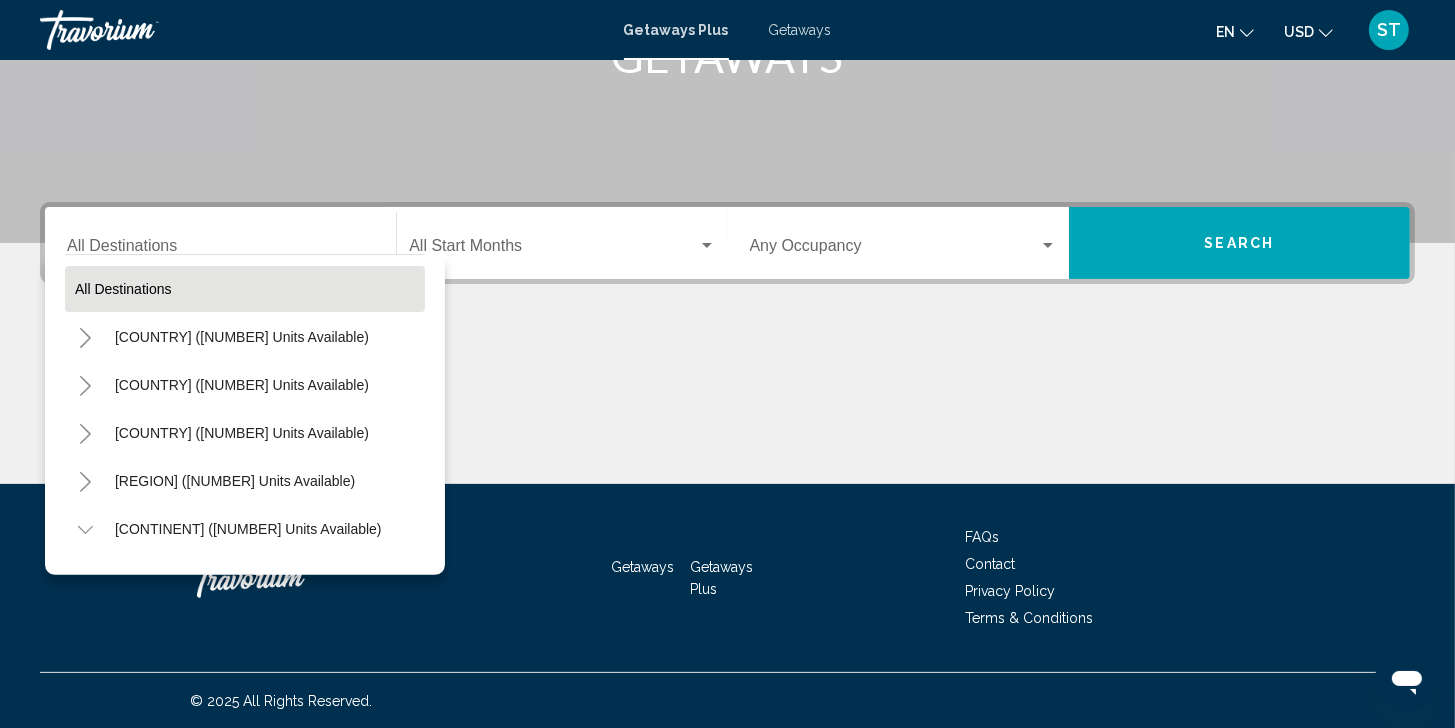 click on "All destinations" at bounding box center (123, 289) 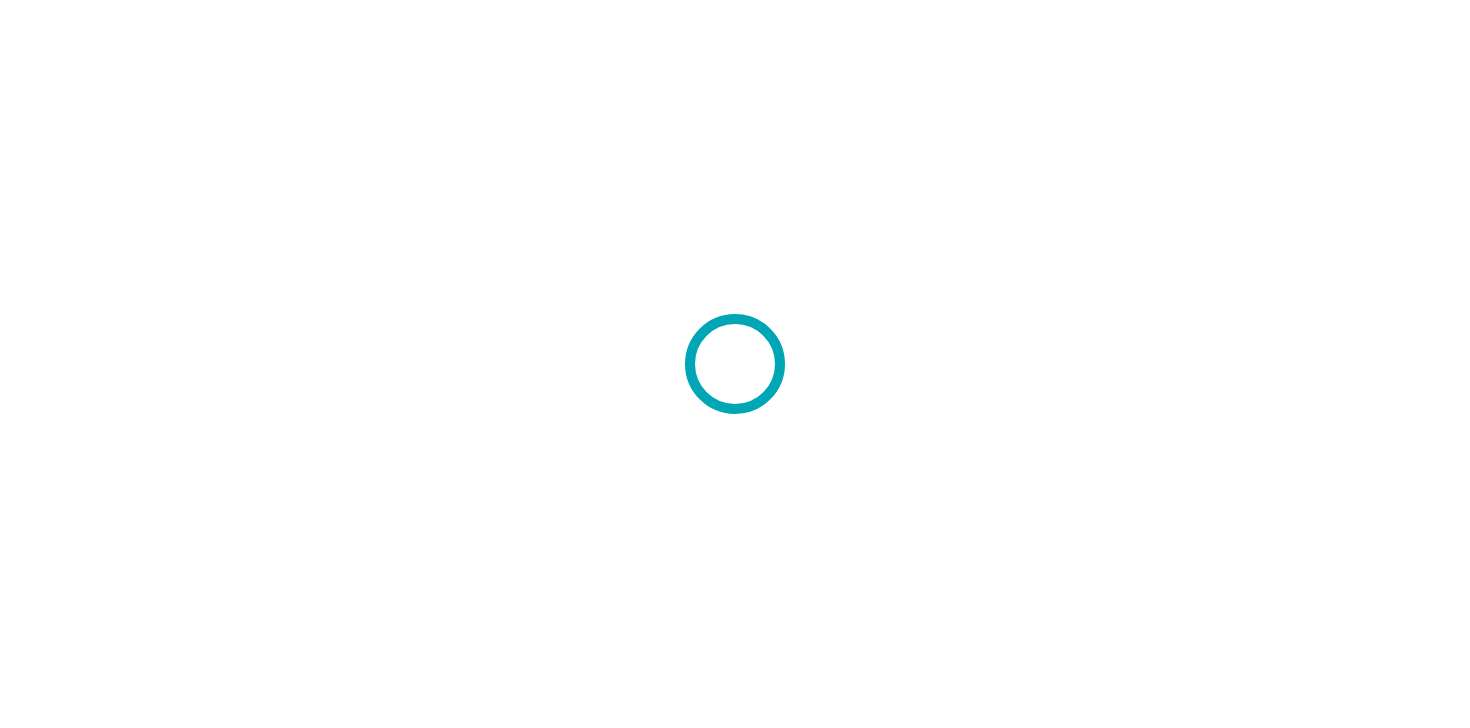 scroll, scrollTop: 0, scrollLeft: 0, axis: both 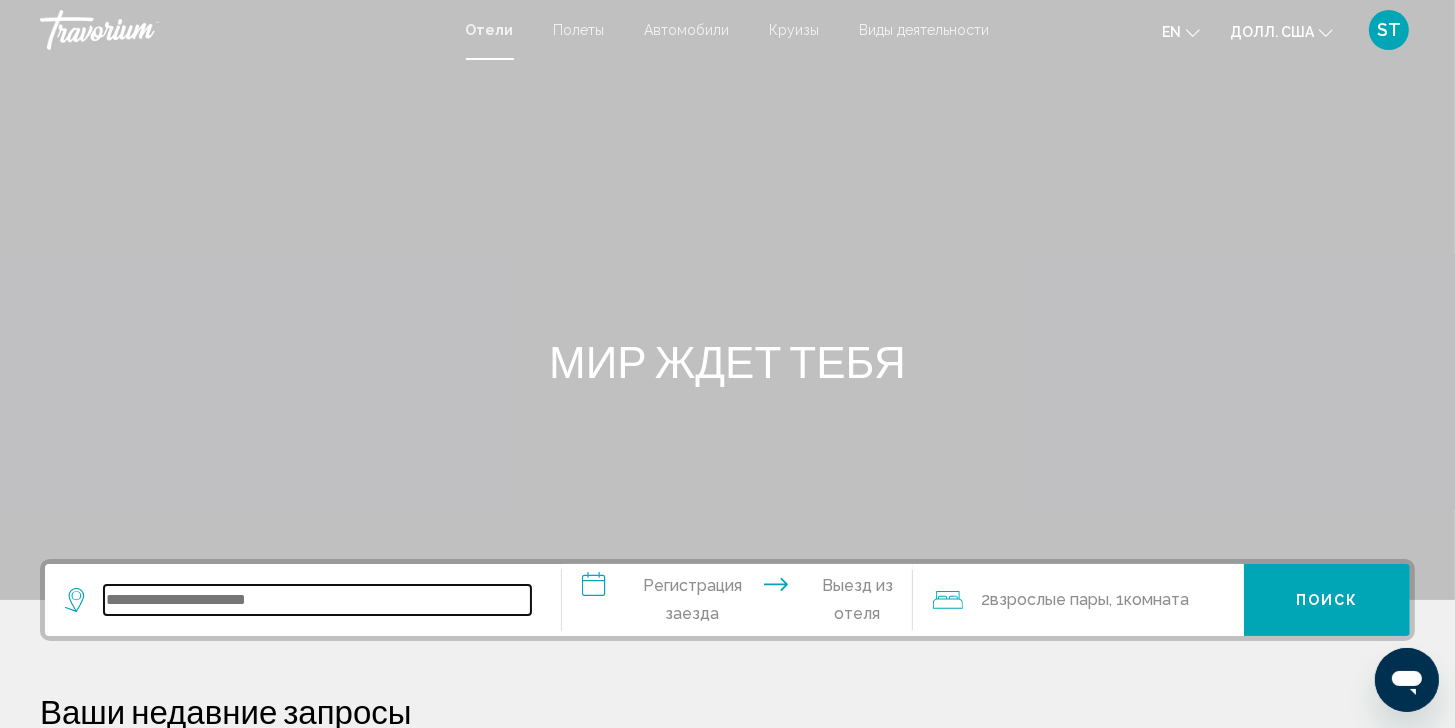 click at bounding box center (317, 600) 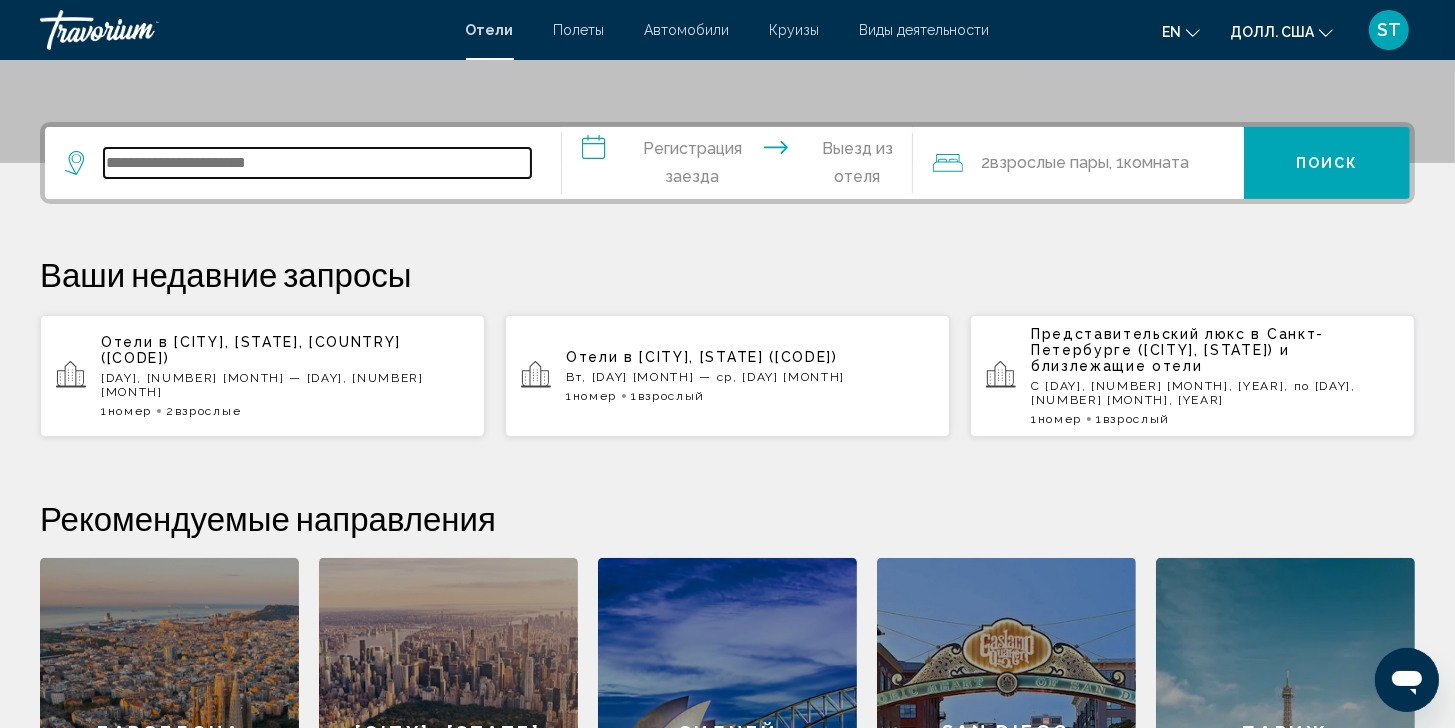 scroll, scrollTop: 493, scrollLeft: 0, axis: vertical 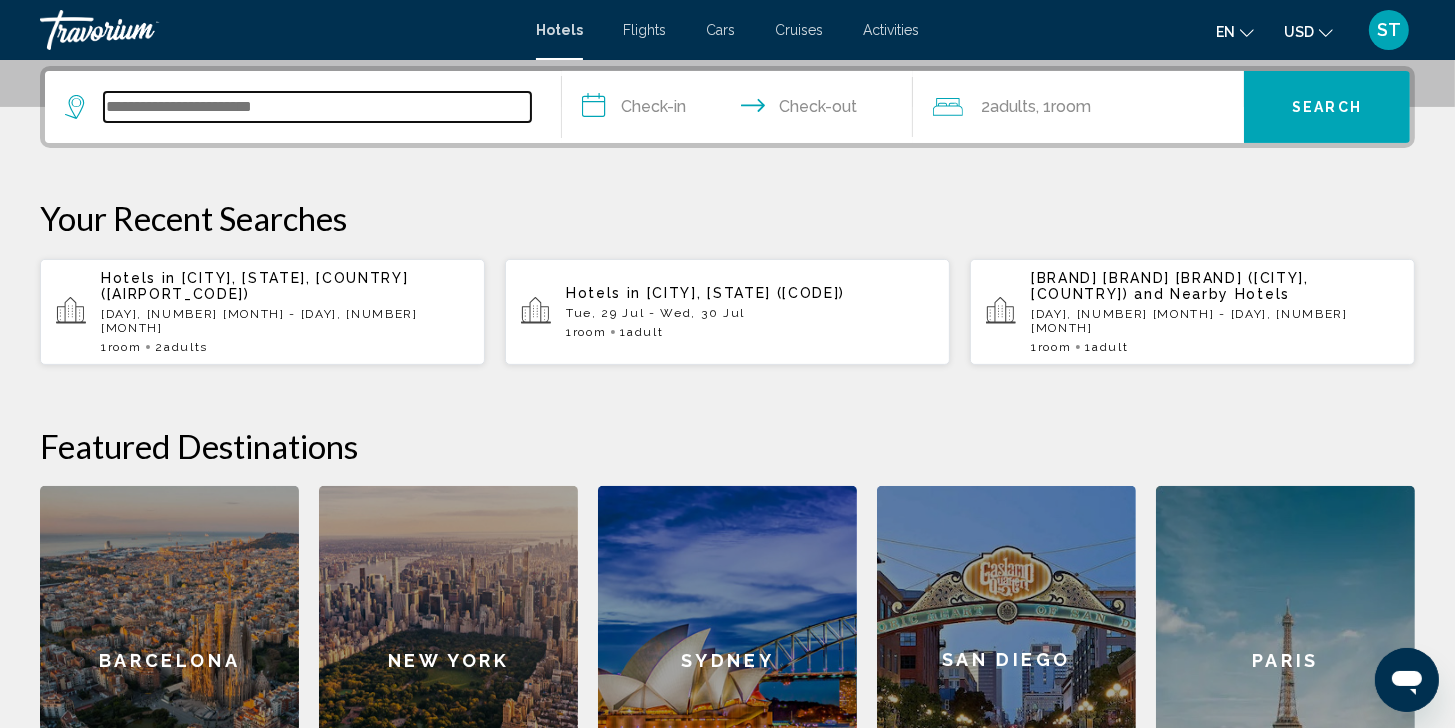 click at bounding box center [317, 107] 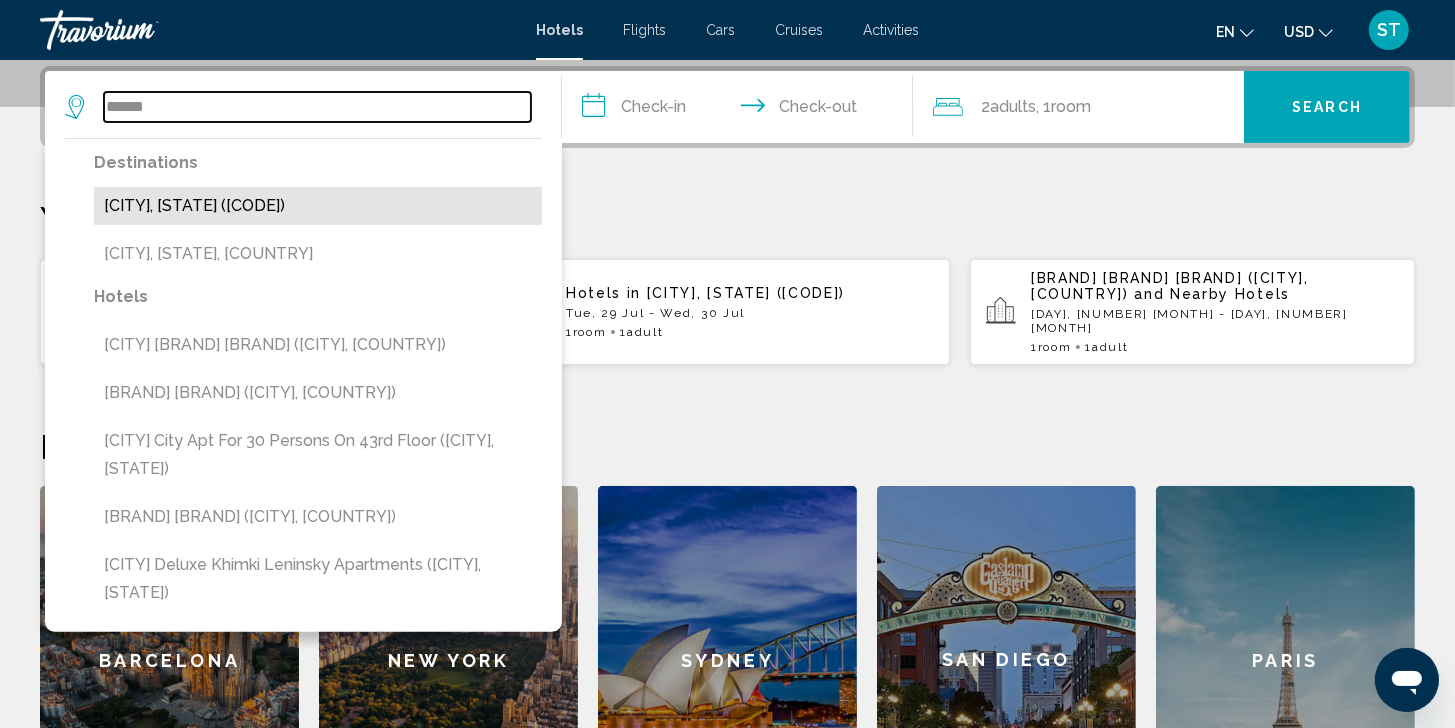 type on "******" 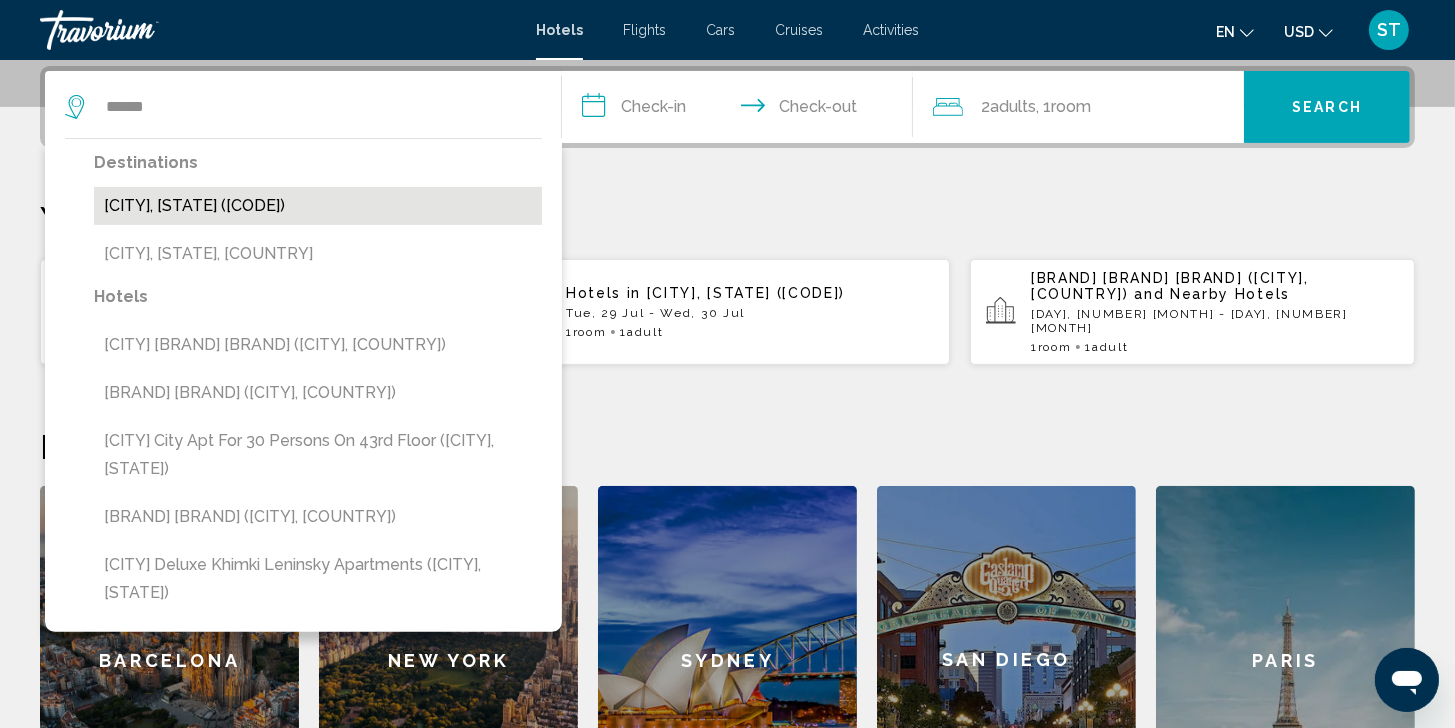 click on "[CITY], [STATE] ([CODE])" at bounding box center (318, 206) 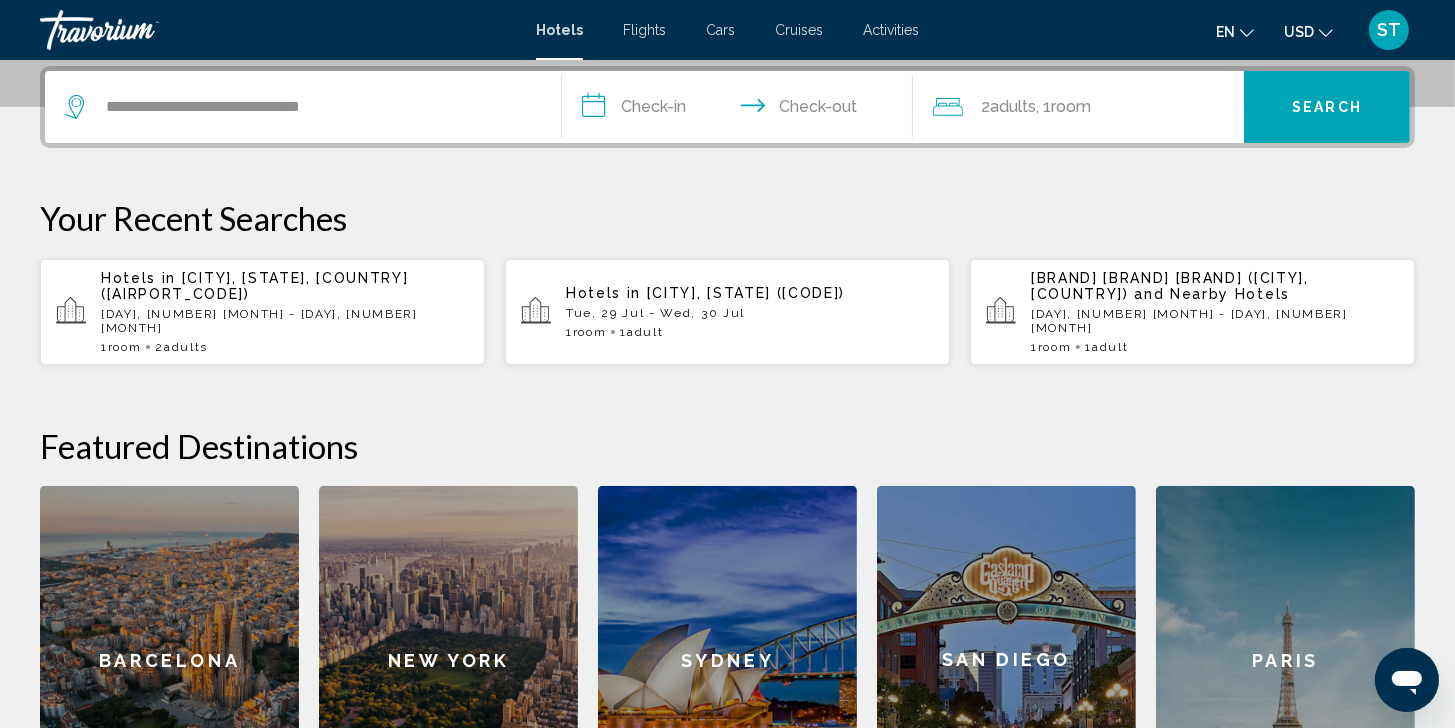 click on "**********" at bounding box center (741, 110) 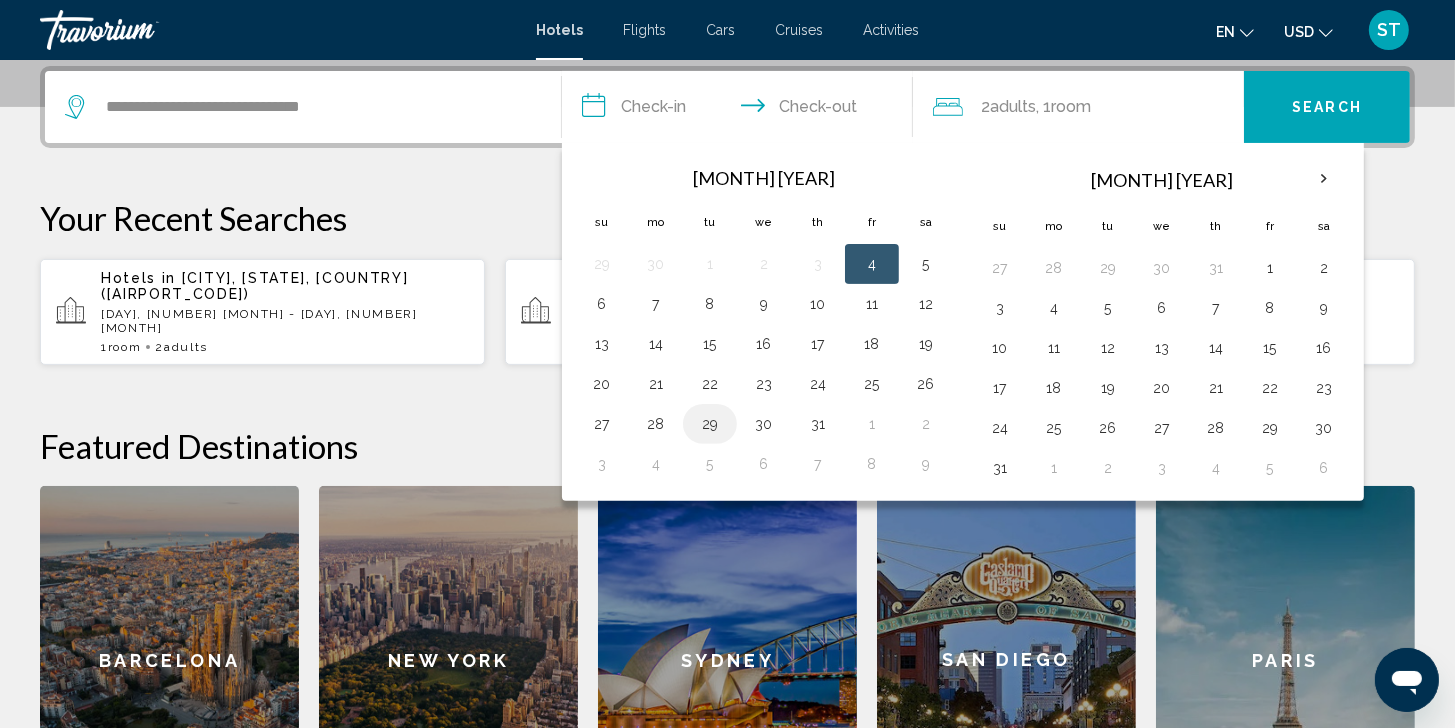 click on "29" at bounding box center (710, 424) 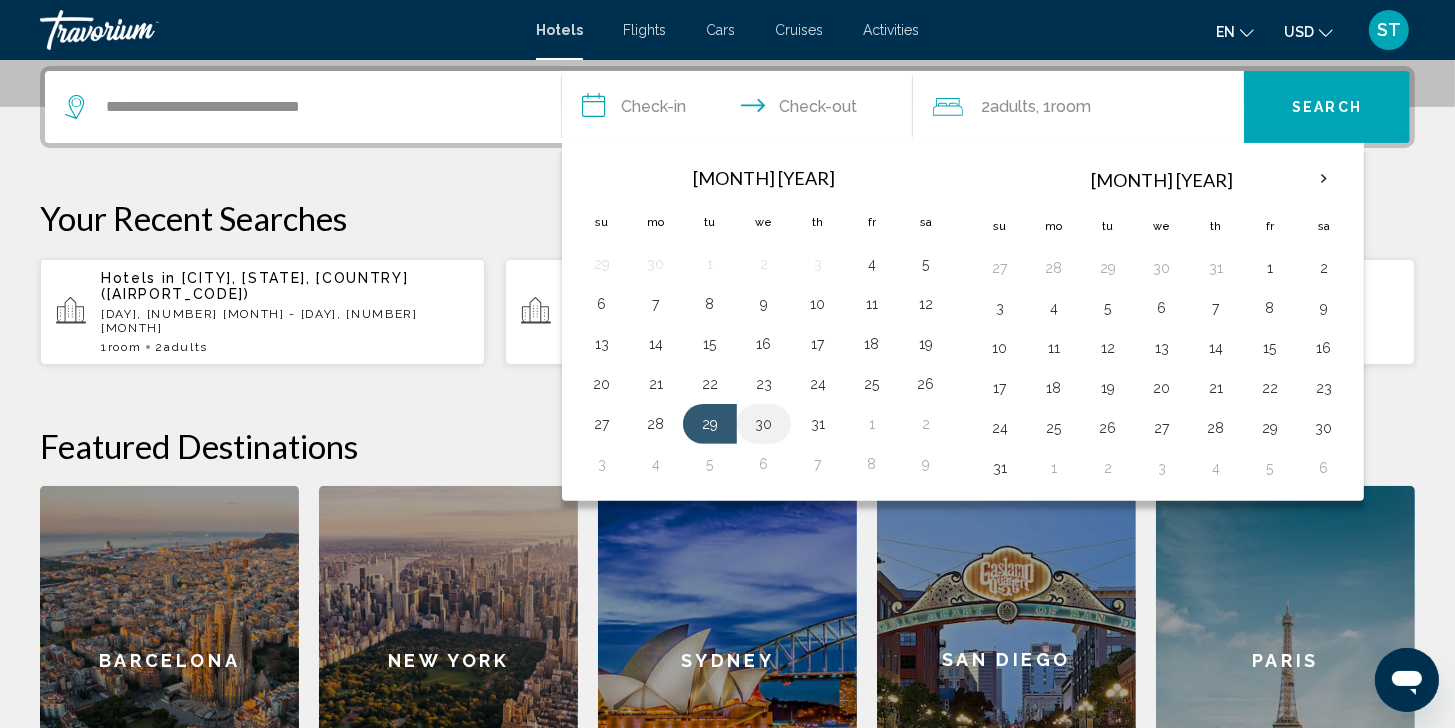 click on "30" at bounding box center (764, 424) 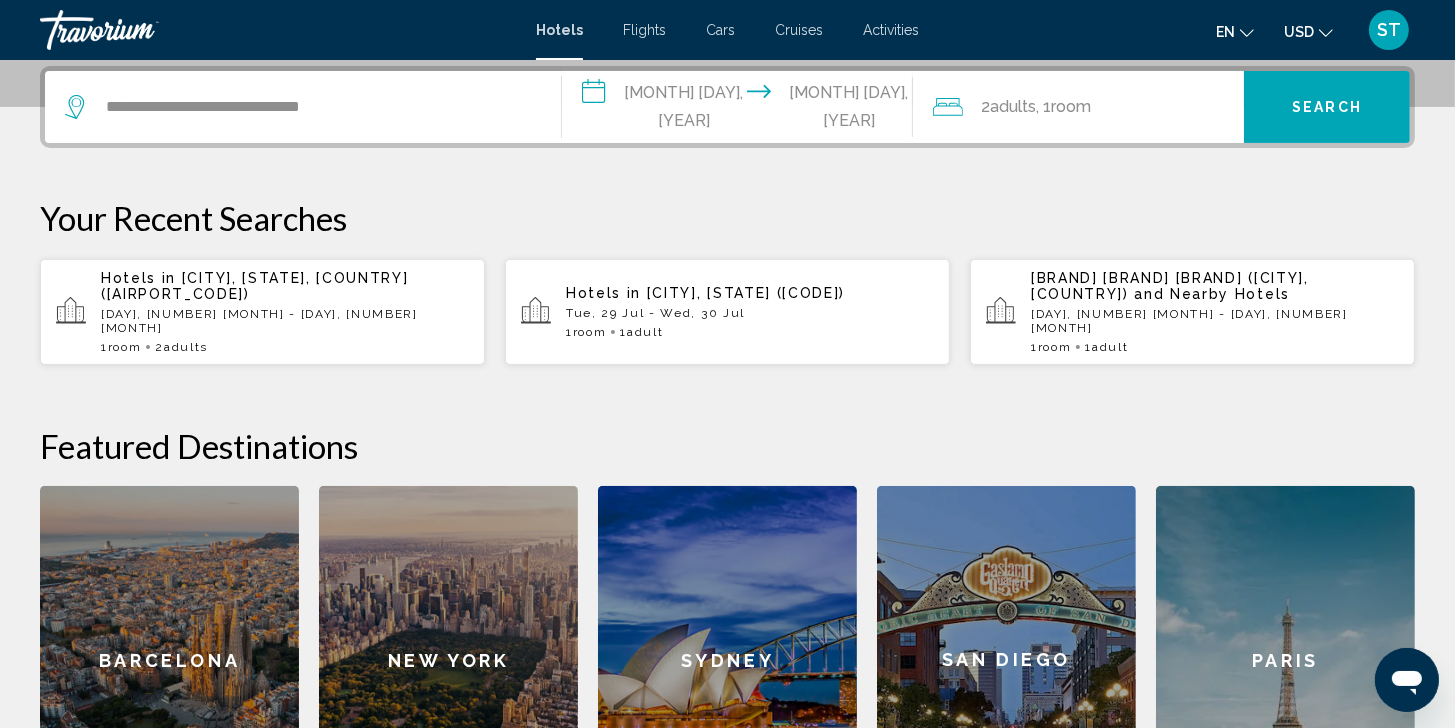 click on "2  Adult Adults , 1  Room rooms" at bounding box center (1088, 107) 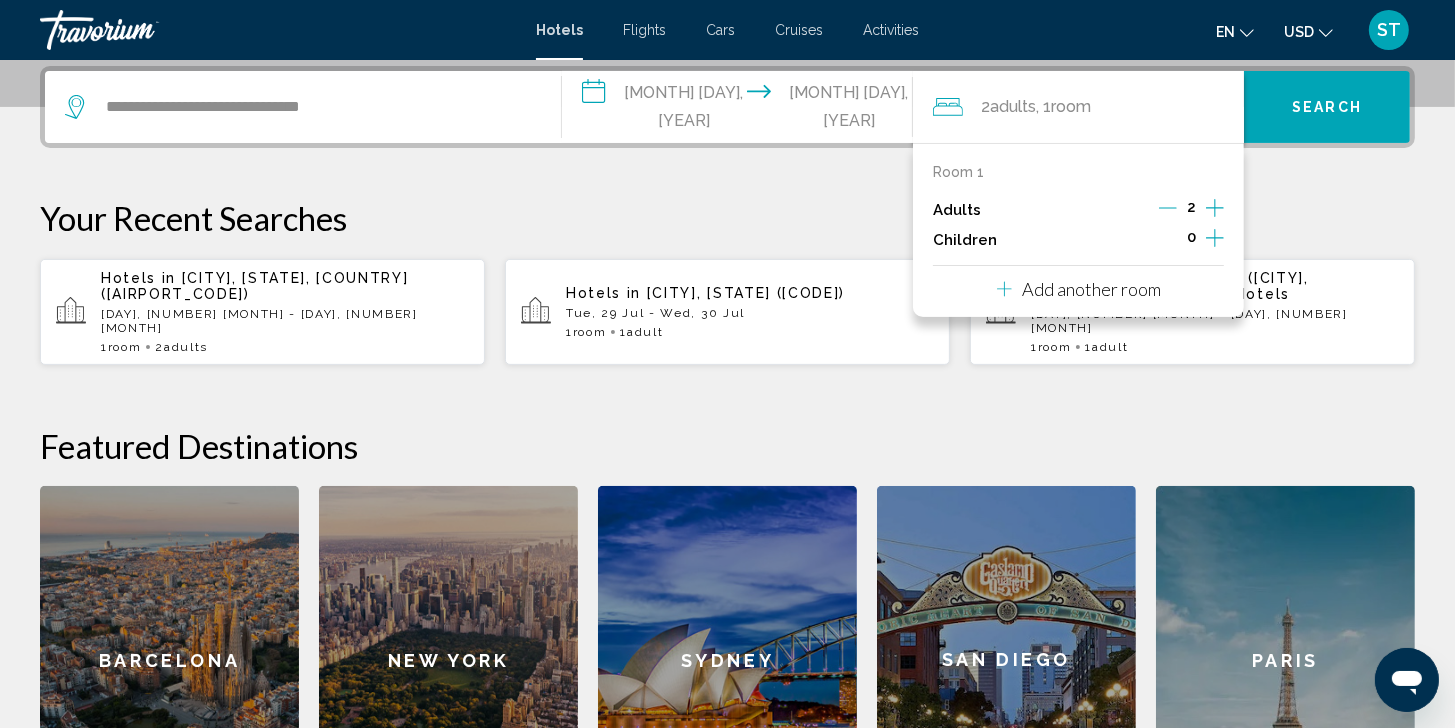 click at bounding box center (1168, 208) 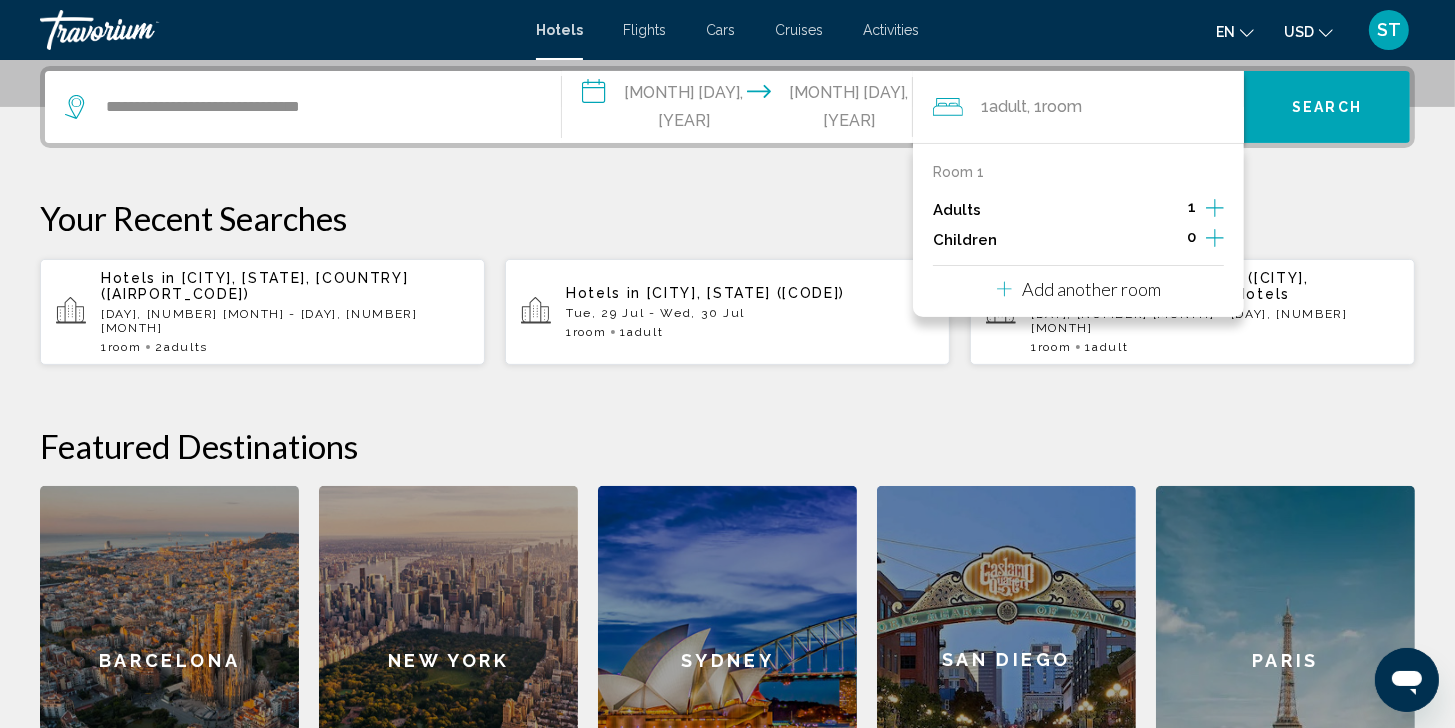 click on "**********" at bounding box center [727, 107] 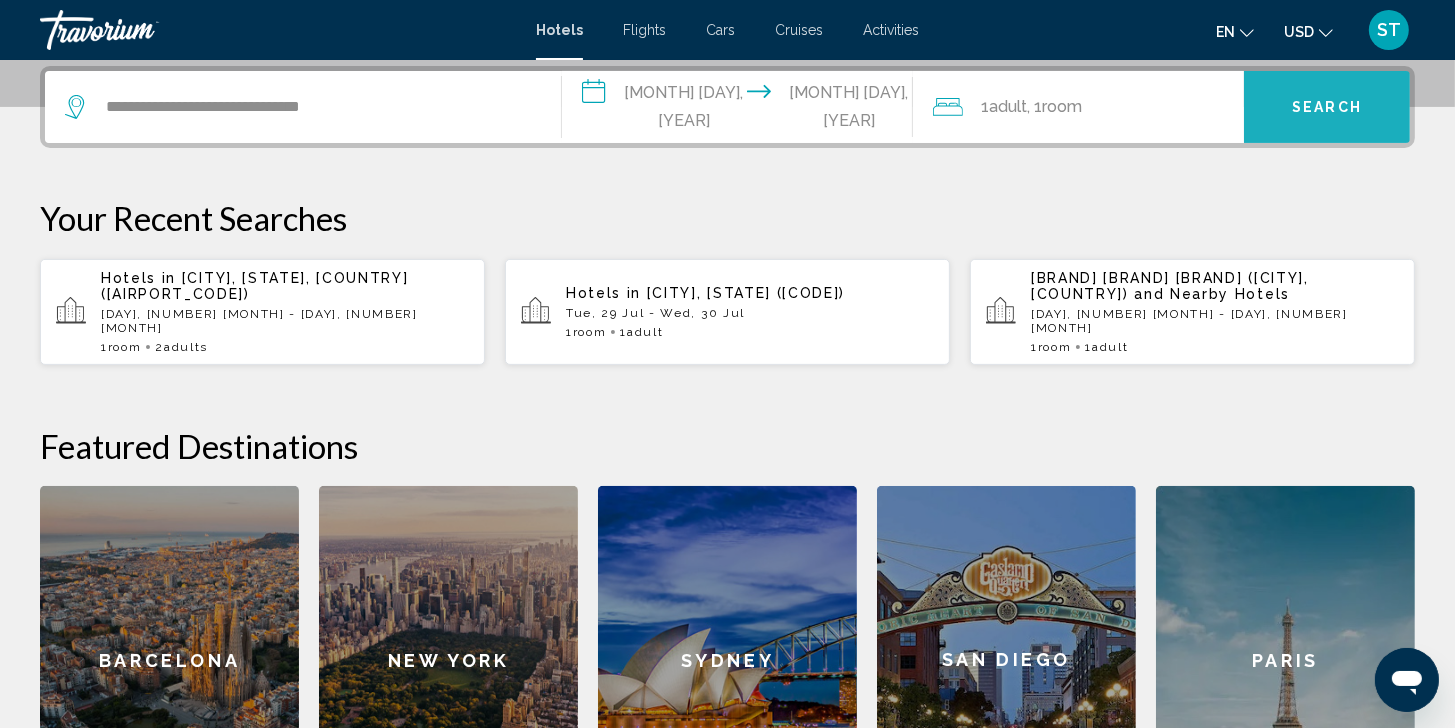 click on "Search" at bounding box center (1327, 108) 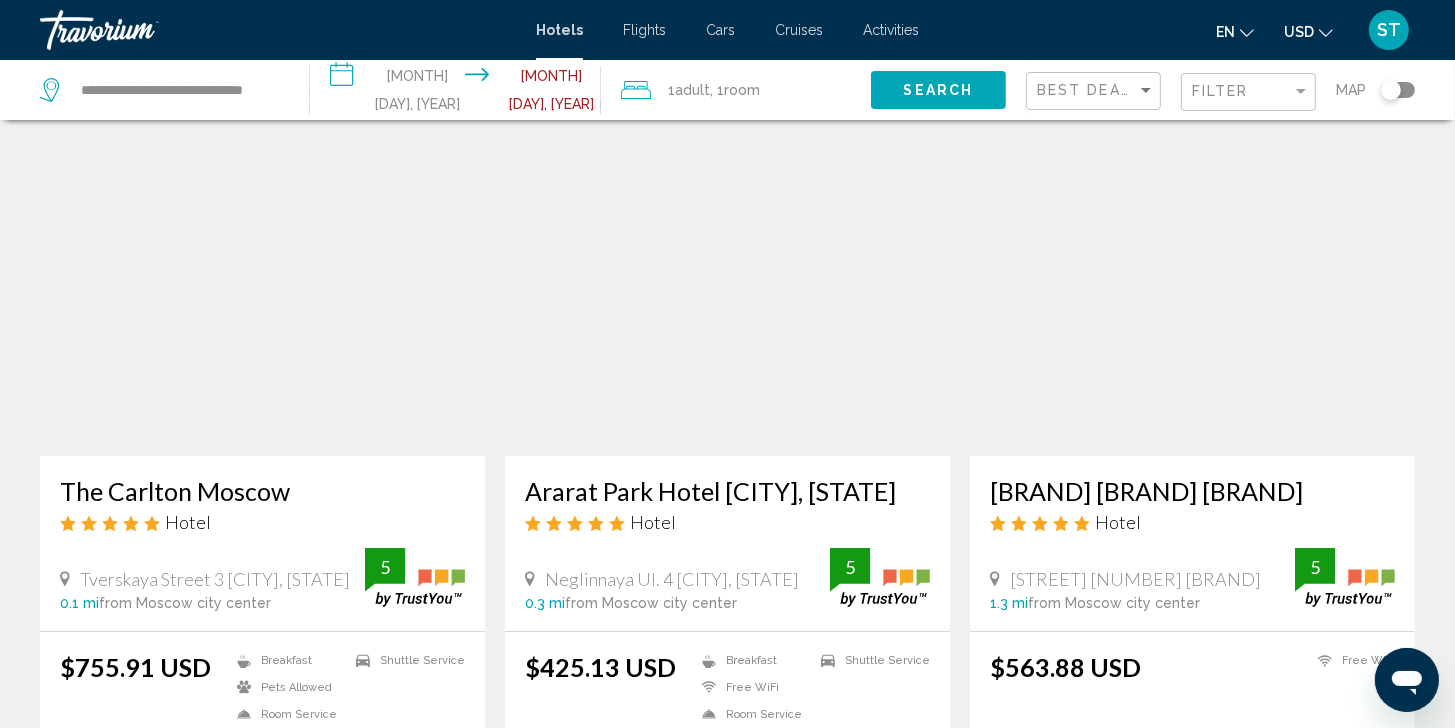 scroll, scrollTop: 100, scrollLeft: 0, axis: vertical 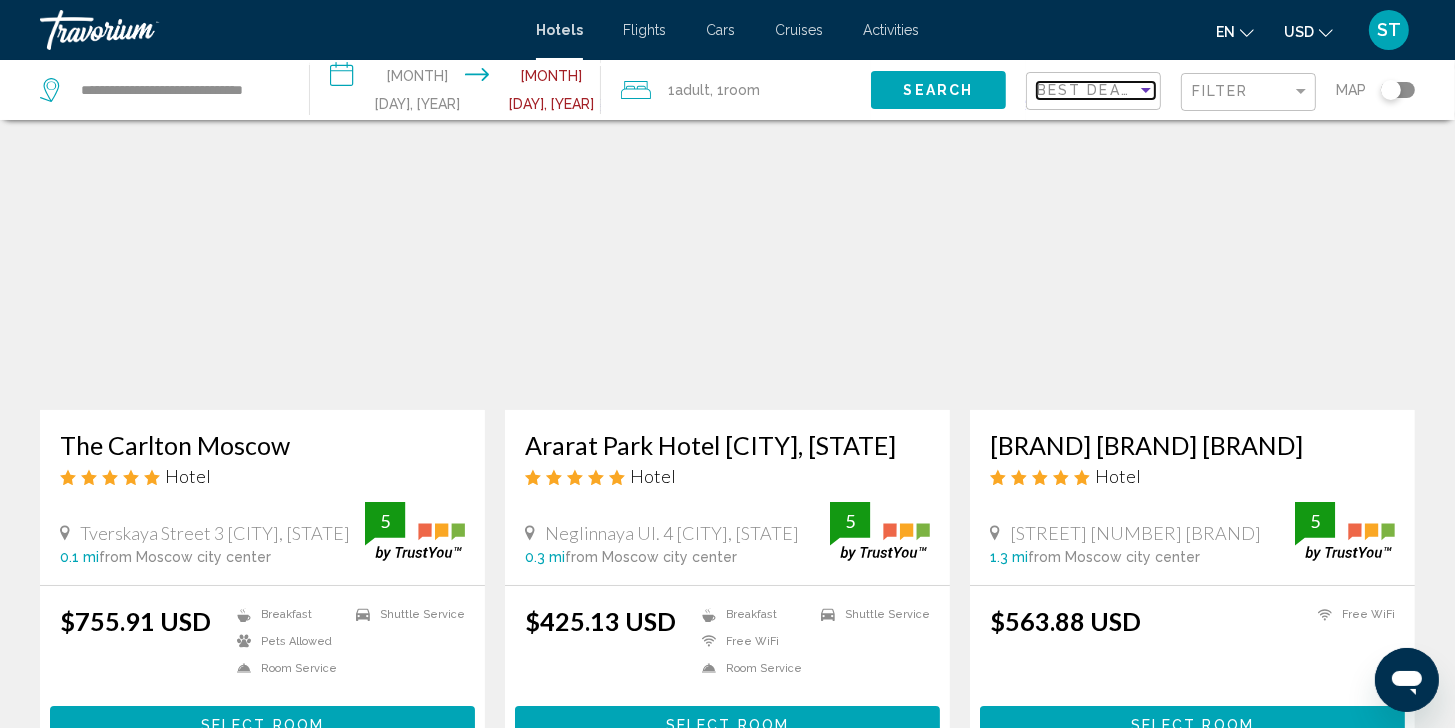 click on "Best Deals" at bounding box center [1089, 90] 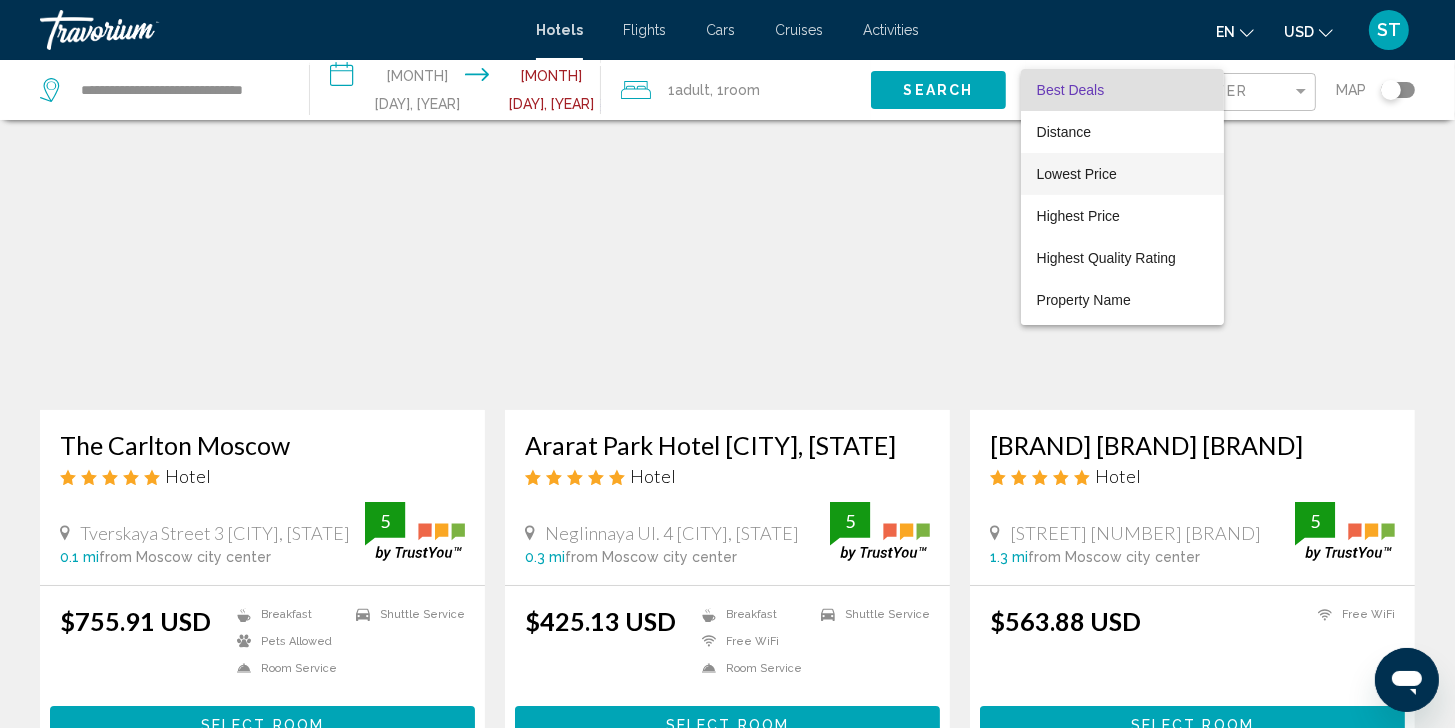 click on "Lowest Price" at bounding box center (1077, 174) 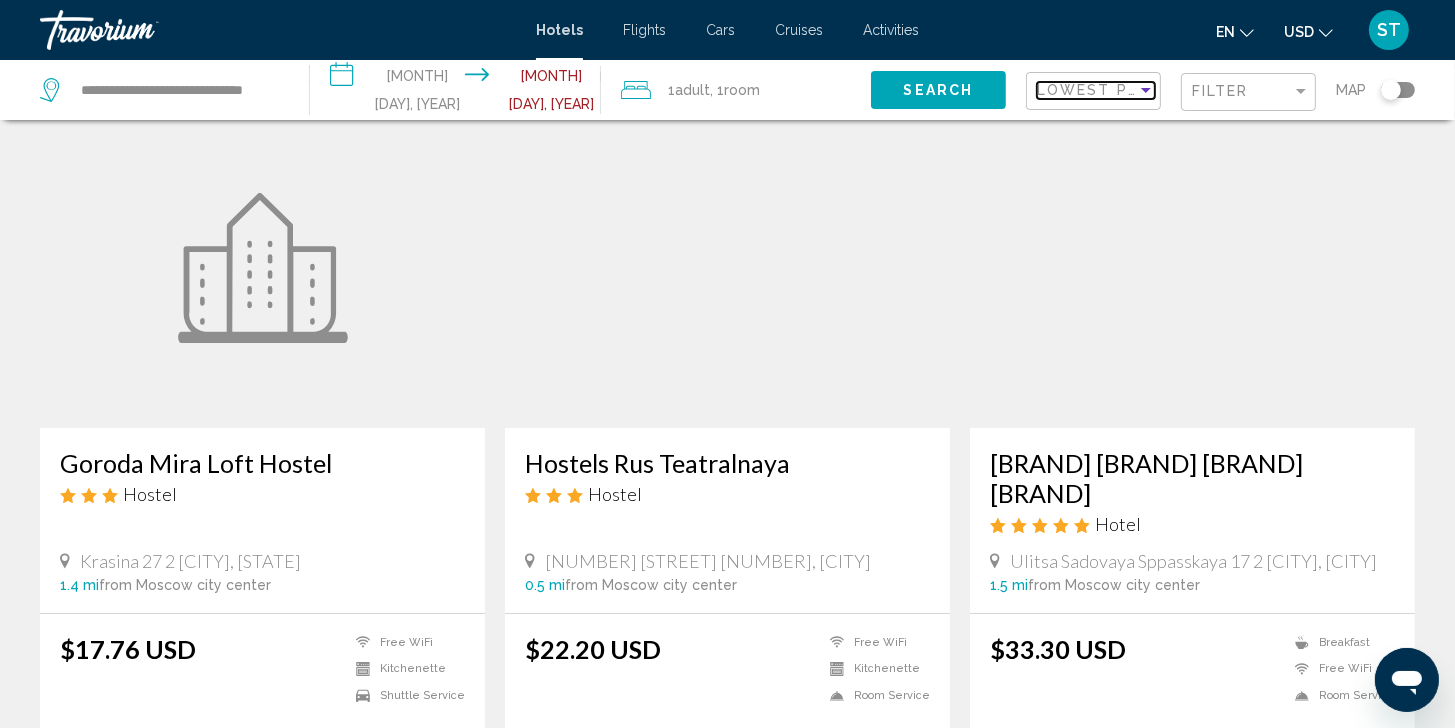 scroll, scrollTop: 200, scrollLeft: 0, axis: vertical 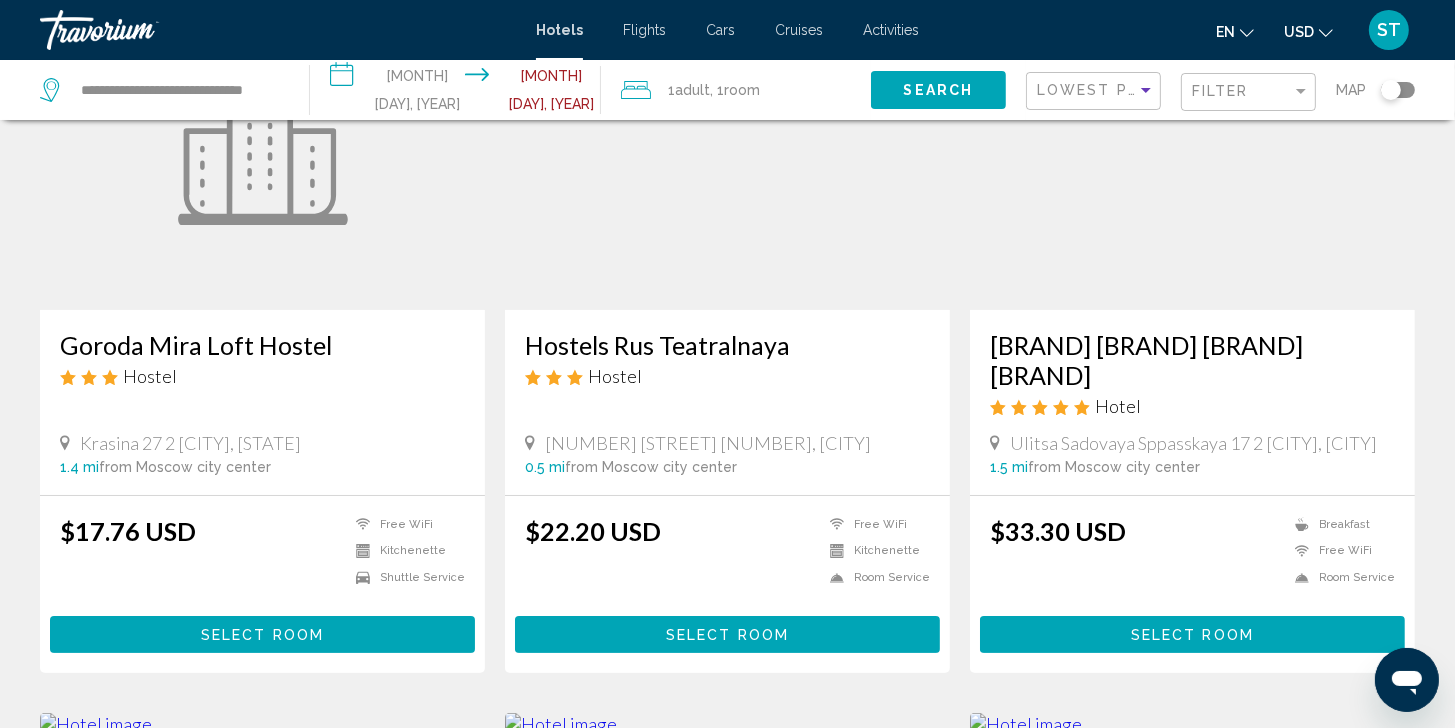 click on "Select Room" at bounding box center [1192, 635] 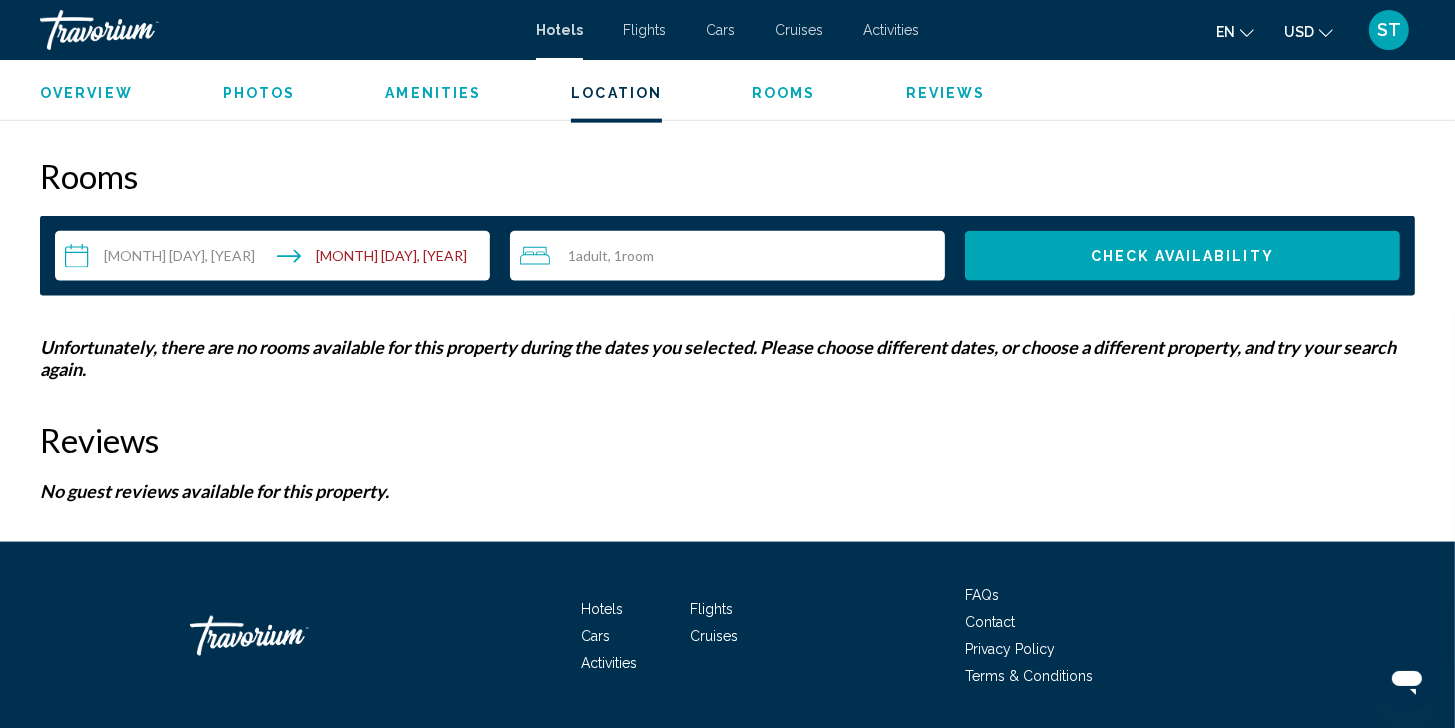 scroll, scrollTop: 2500, scrollLeft: 0, axis: vertical 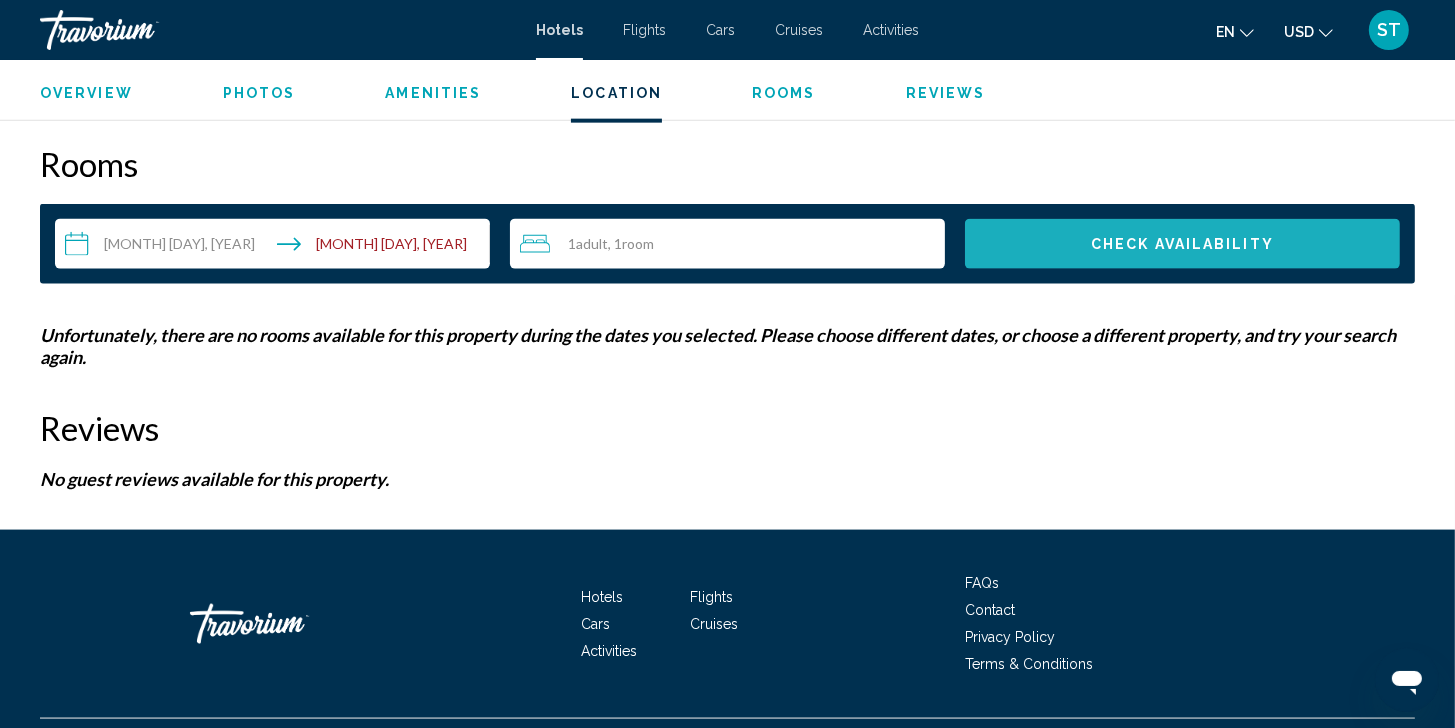 click on "Check Availability" at bounding box center (1182, 245) 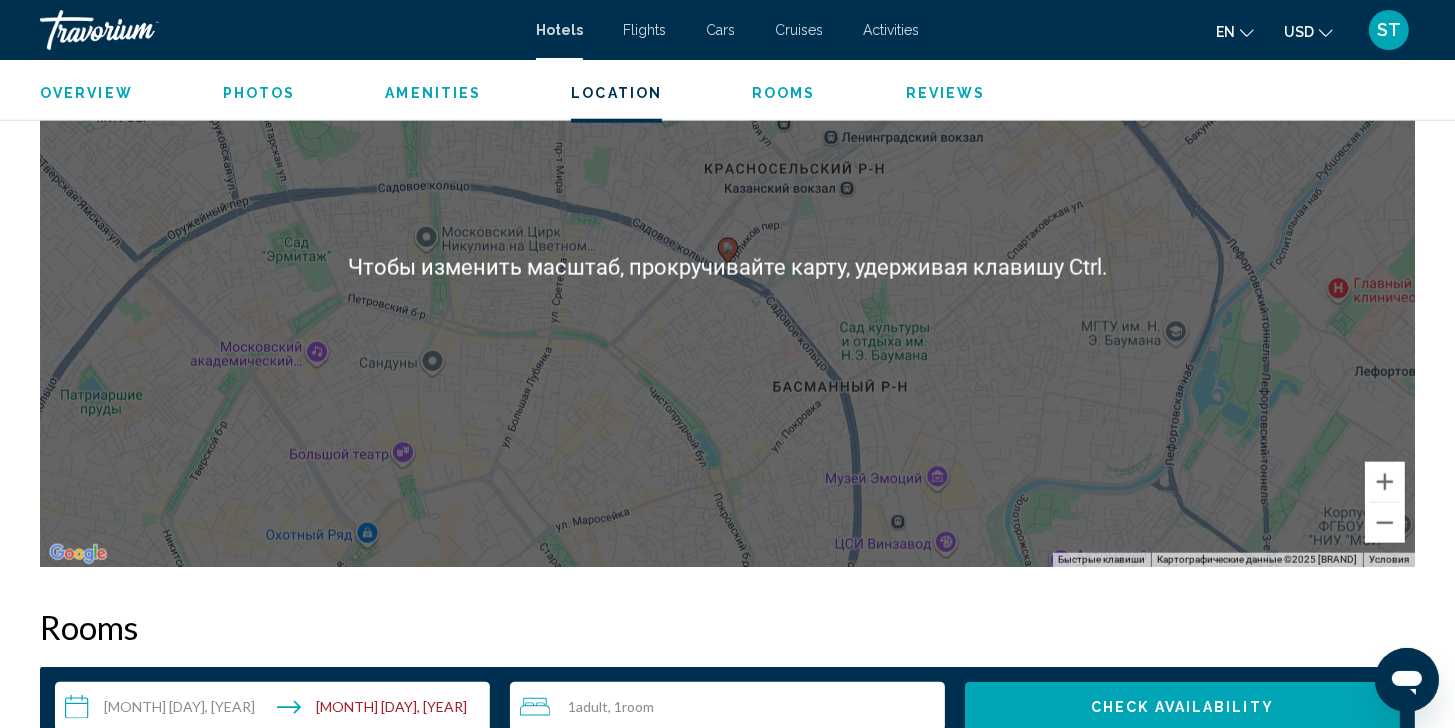 scroll, scrollTop: 2054, scrollLeft: 0, axis: vertical 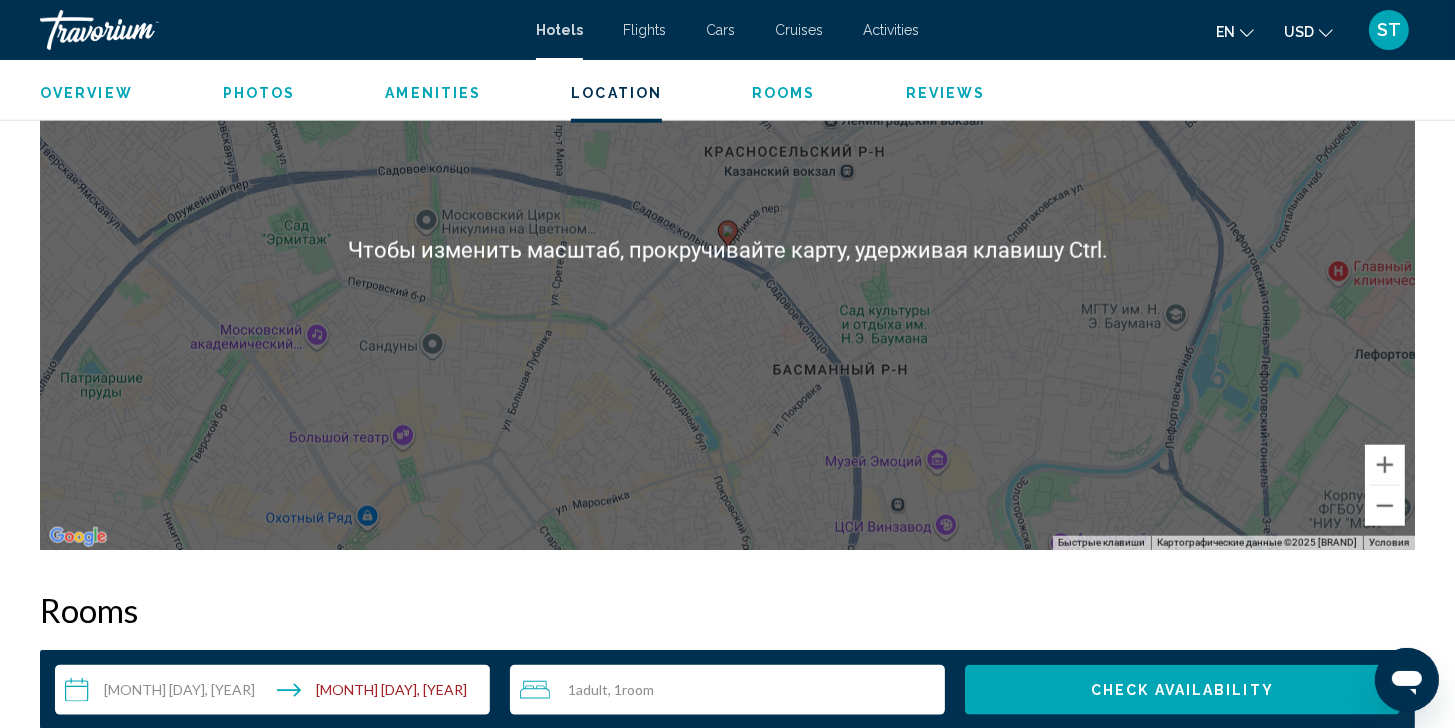 click on "Для навигации используйте клавиши со стрелками. Чтобы активировать перетаскивание с помощью клавиатуры, нажмите Alt + Ввод. После этого перемещайте маркер, используя клавиши со стрелками. Чтобы завершить перетаскивание, нажмите клавишу Ввод. Чтобы отменить действие, нажмите клавишу Esc." at bounding box center (727, 250) 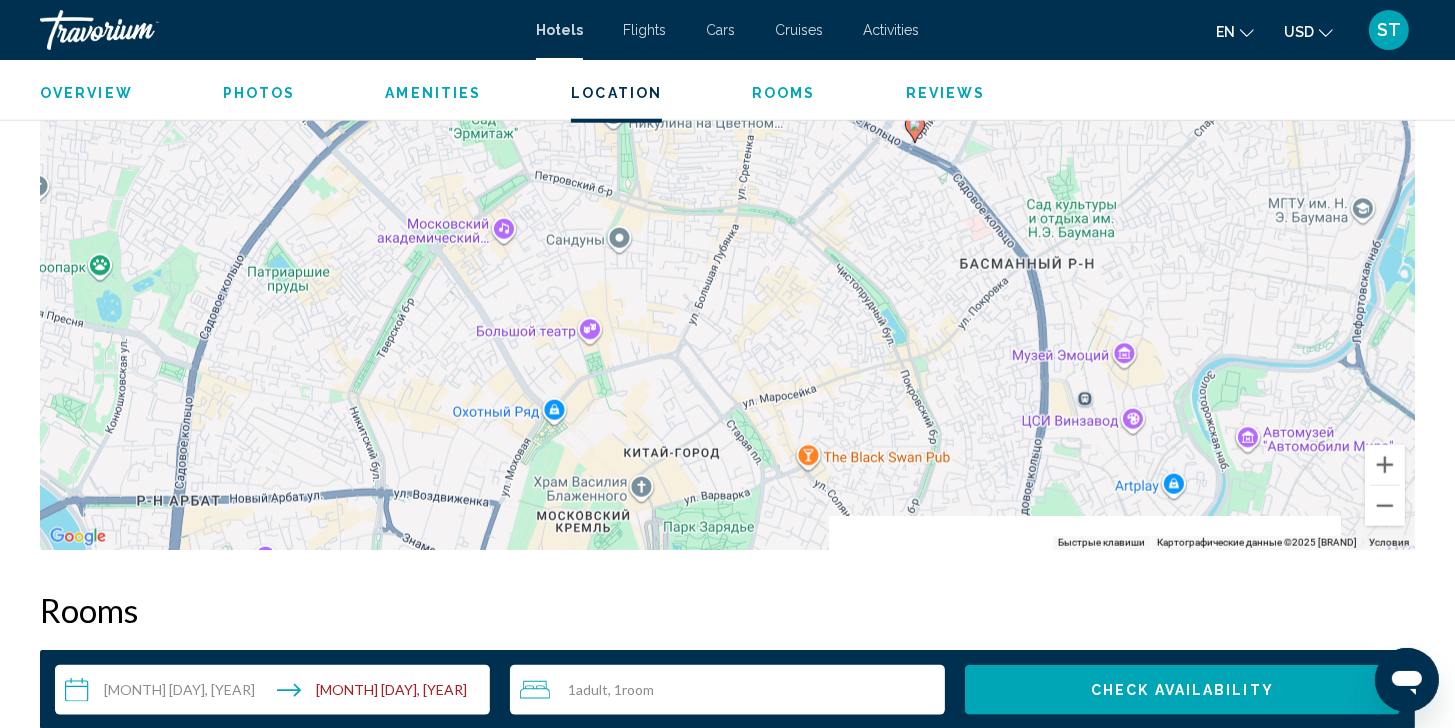 drag, startPoint x: 995, startPoint y: 241, endPoint x: 1178, endPoint y: 143, distance: 207.58853 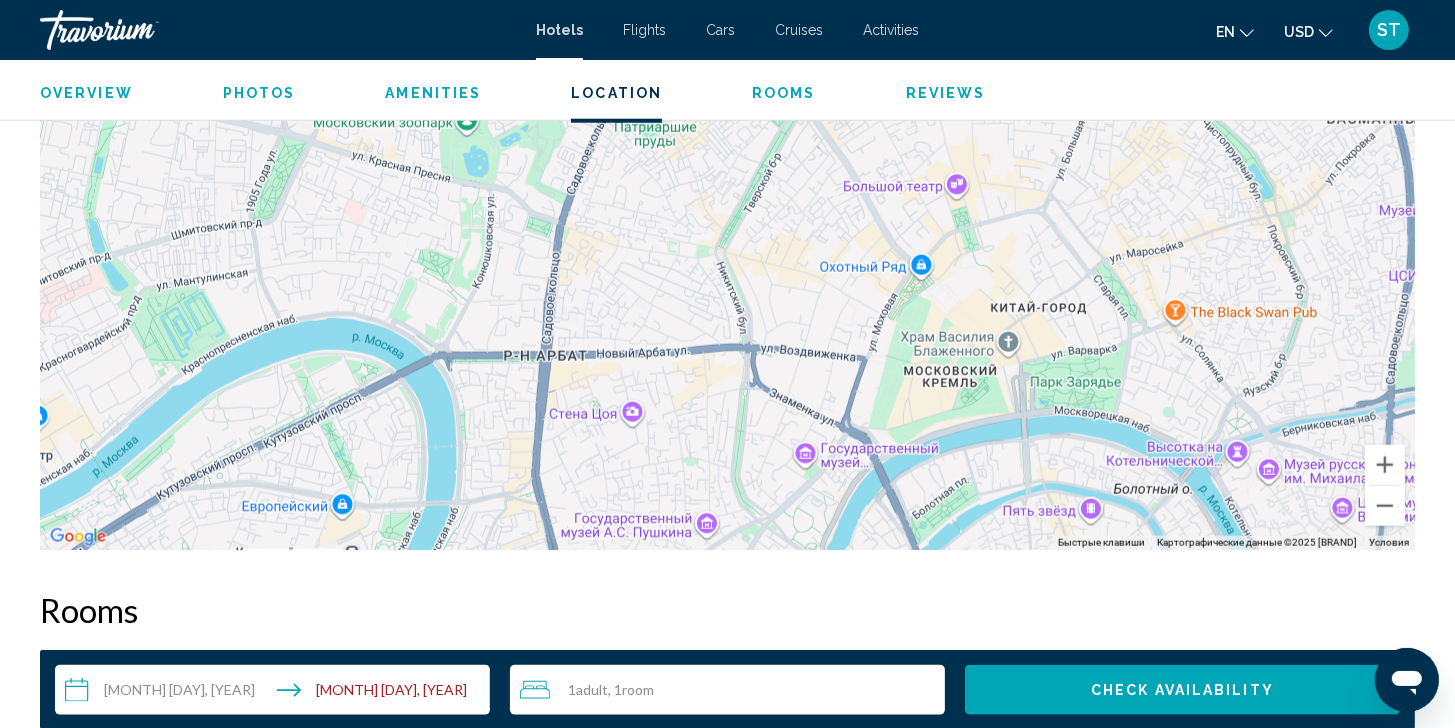drag, startPoint x: 726, startPoint y: 275, endPoint x: 1013, endPoint y: 150, distance: 313.03995 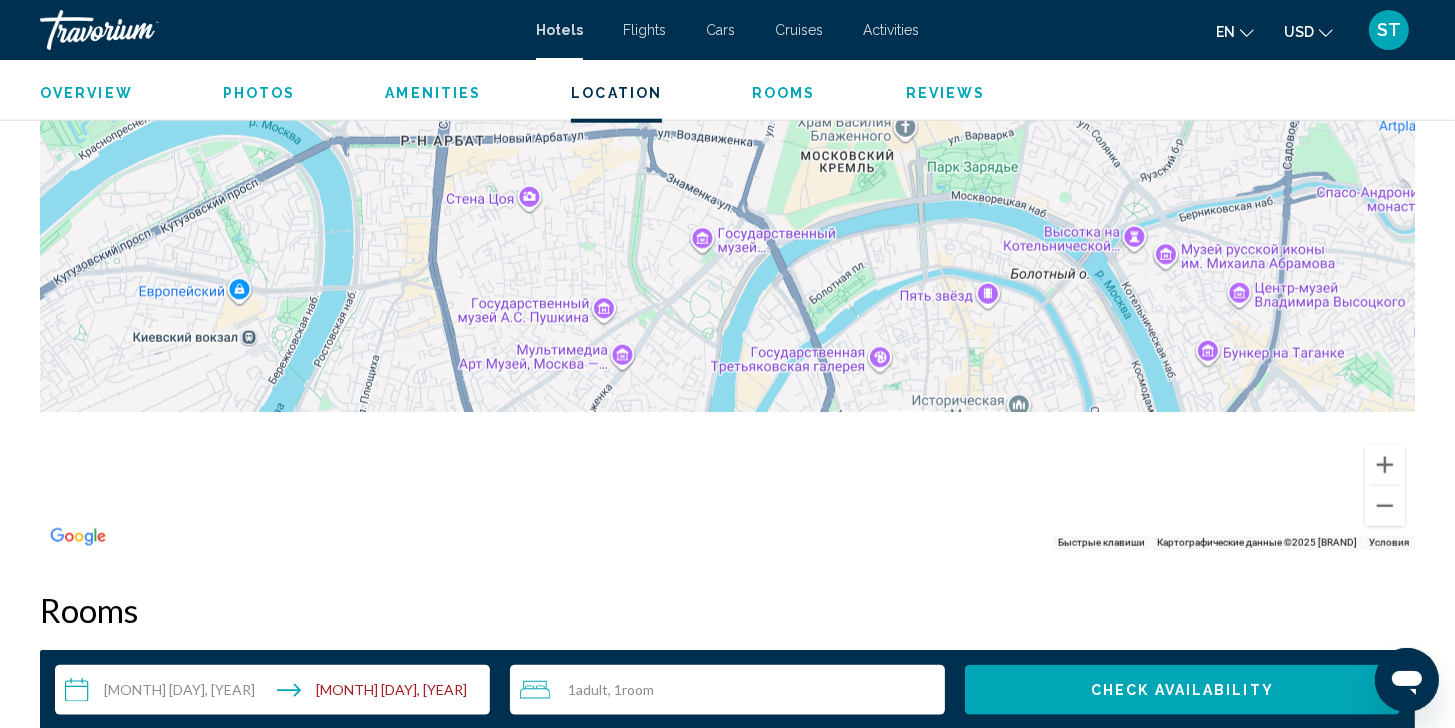 drag, startPoint x: 954, startPoint y: 343, endPoint x: 784, endPoint y: 134, distance: 269.4086 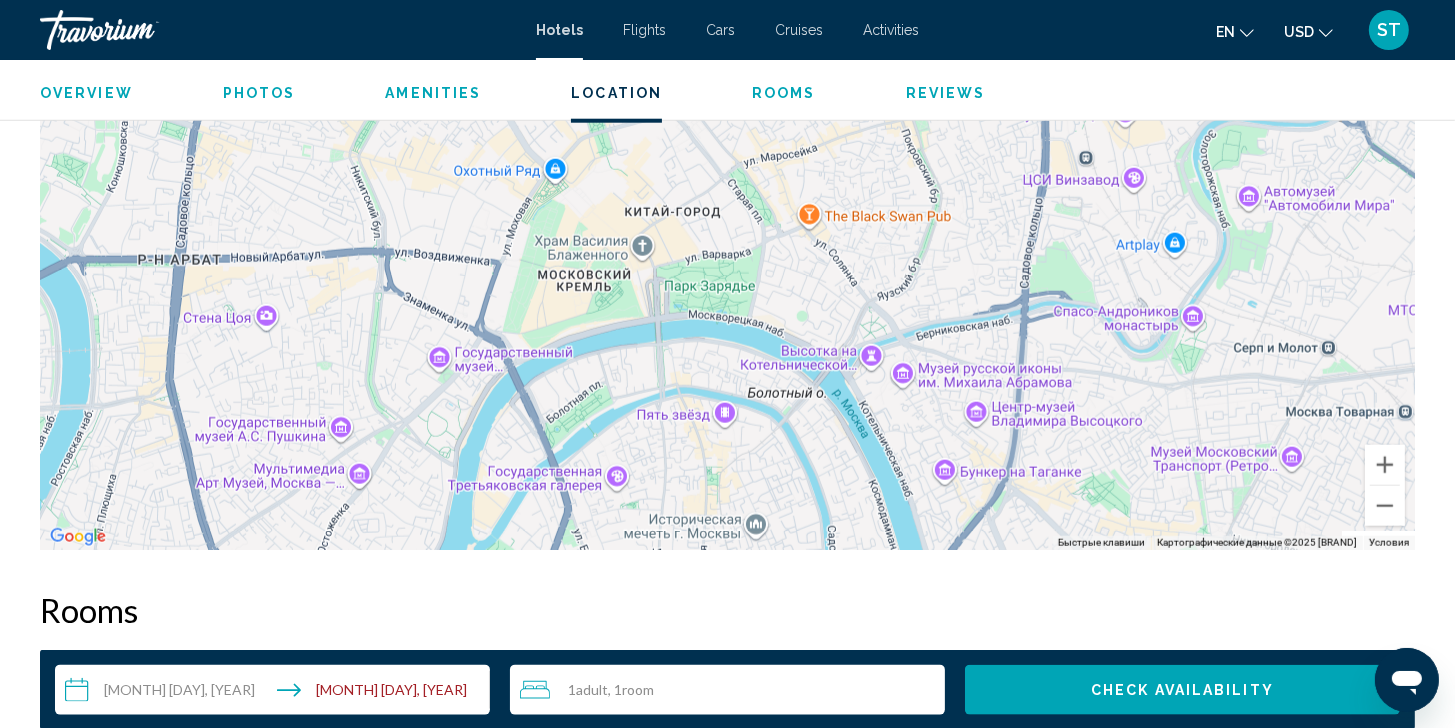 drag, startPoint x: 1005, startPoint y: 323, endPoint x: 804, endPoint y: 491, distance: 261.96375 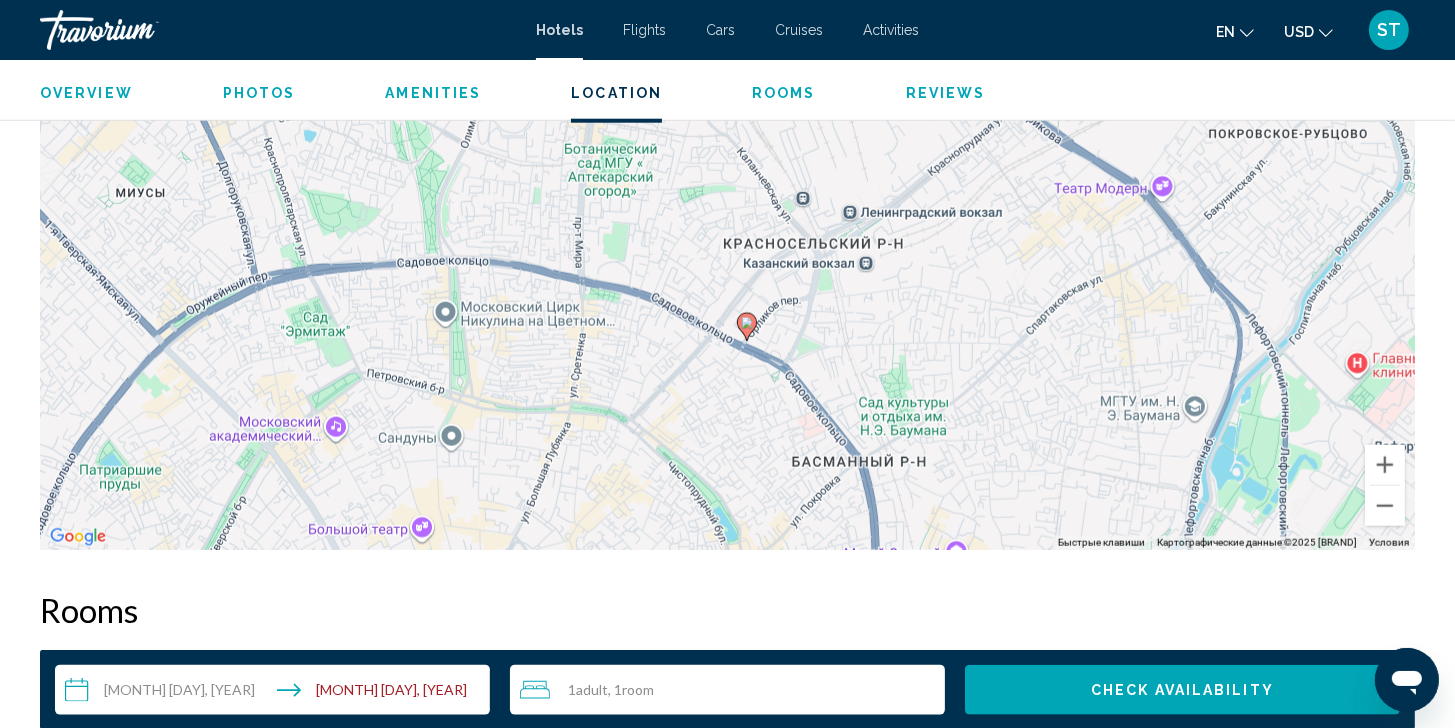 drag, startPoint x: 1024, startPoint y: 247, endPoint x: 1071, endPoint y: 563, distance: 319.47614 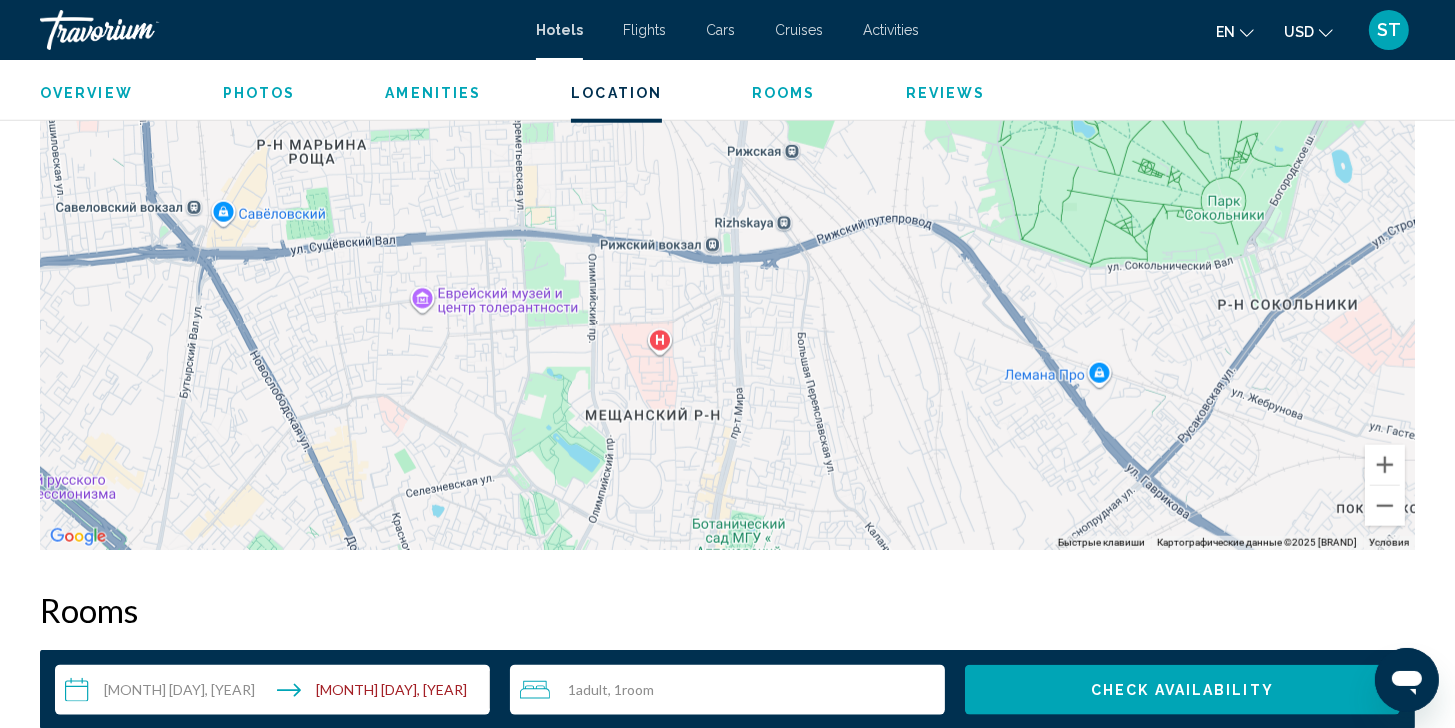 drag, startPoint x: 1024, startPoint y: 415, endPoint x: 1044, endPoint y: 499, distance: 86.34813 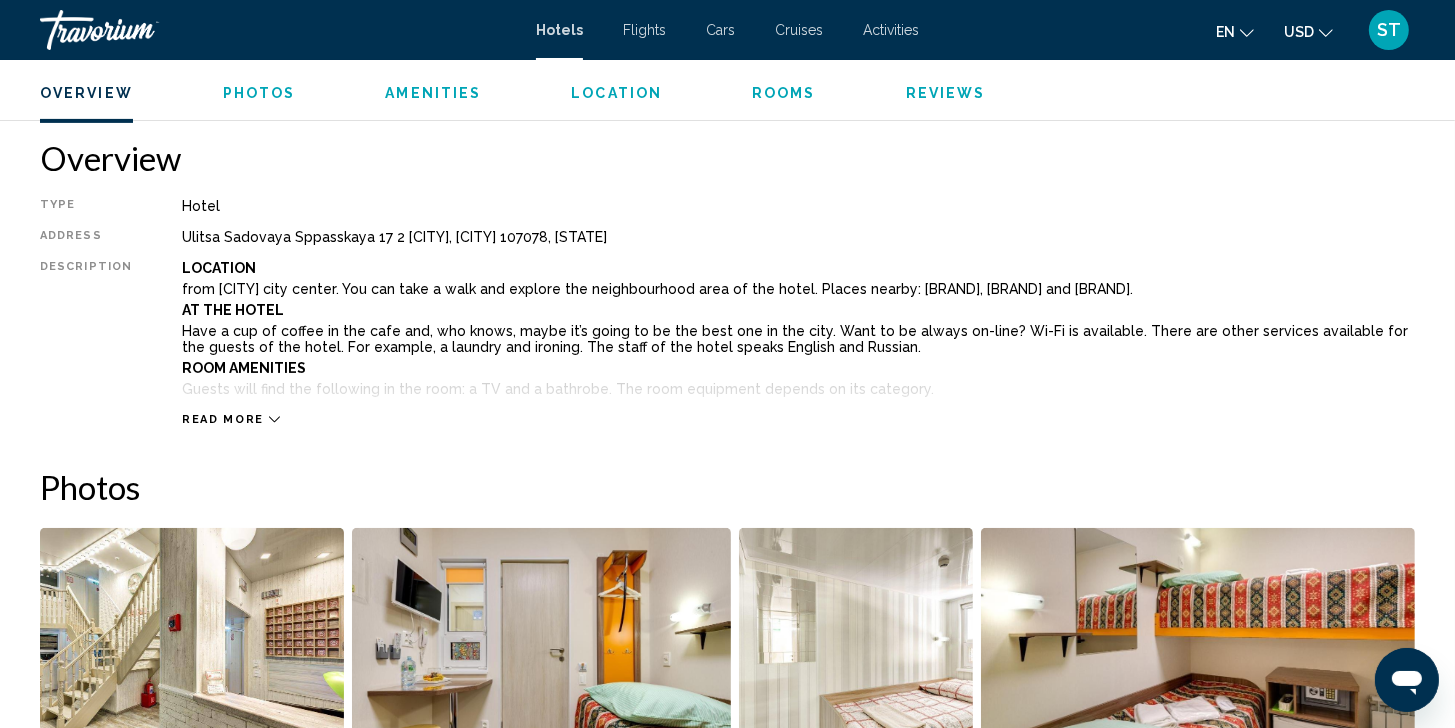 scroll, scrollTop: 354, scrollLeft: 0, axis: vertical 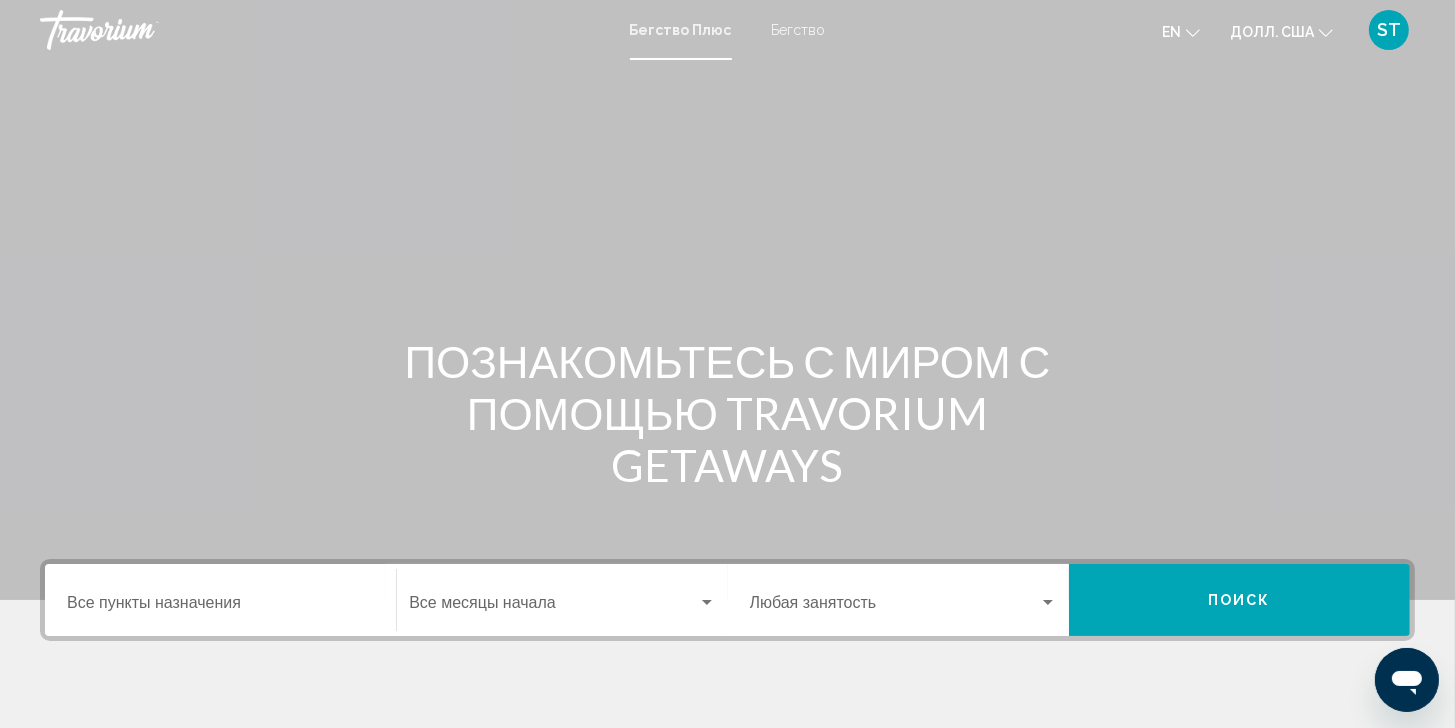 click on "Пункт назначения Все пункты назначения" at bounding box center (220, 600) 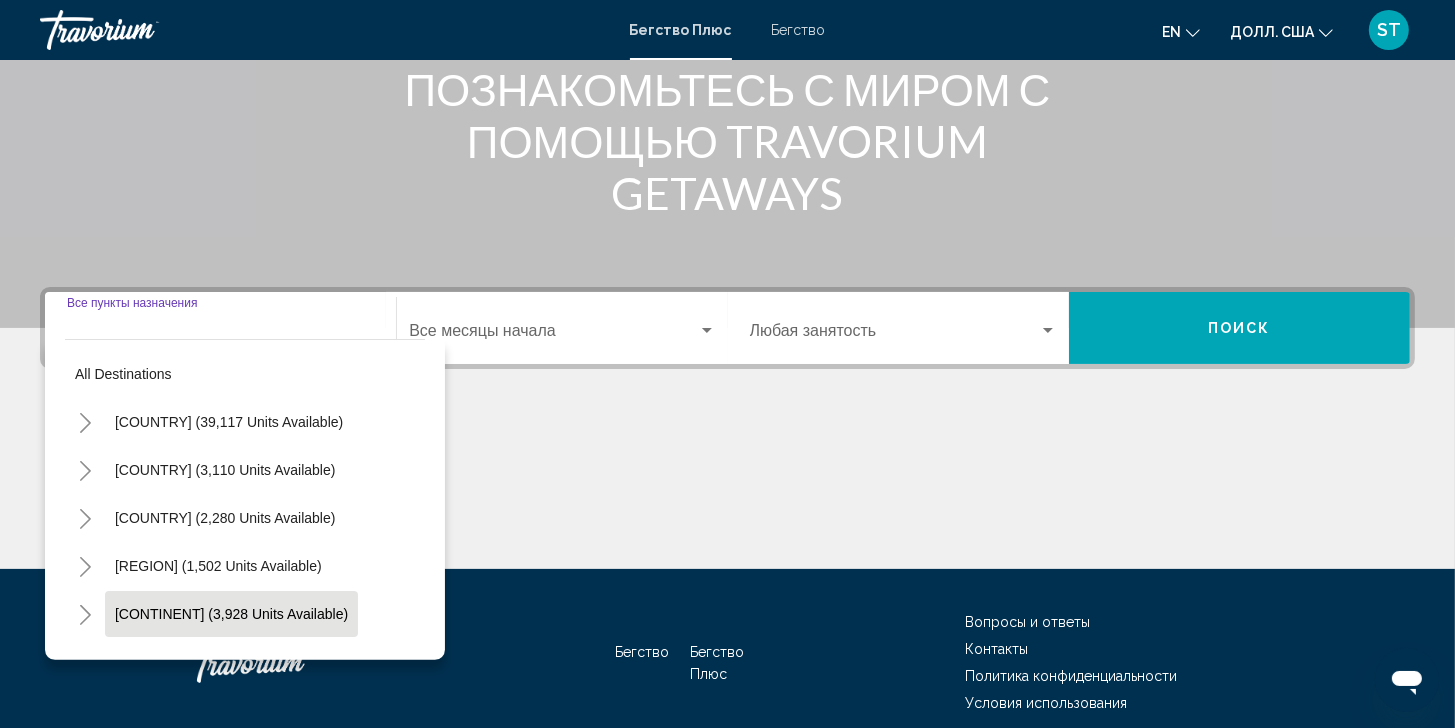 scroll, scrollTop: 357, scrollLeft: 0, axis: vertical 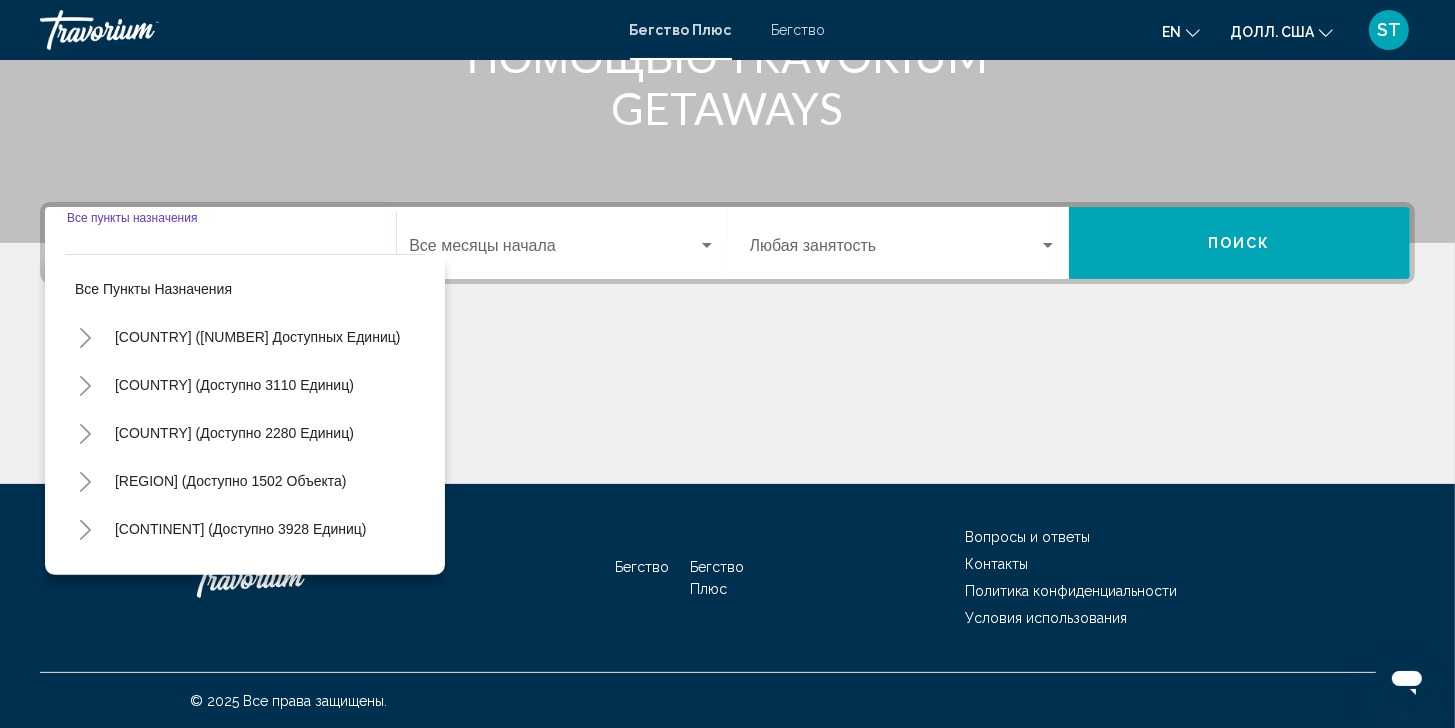 click at bounding box center [85, 338] 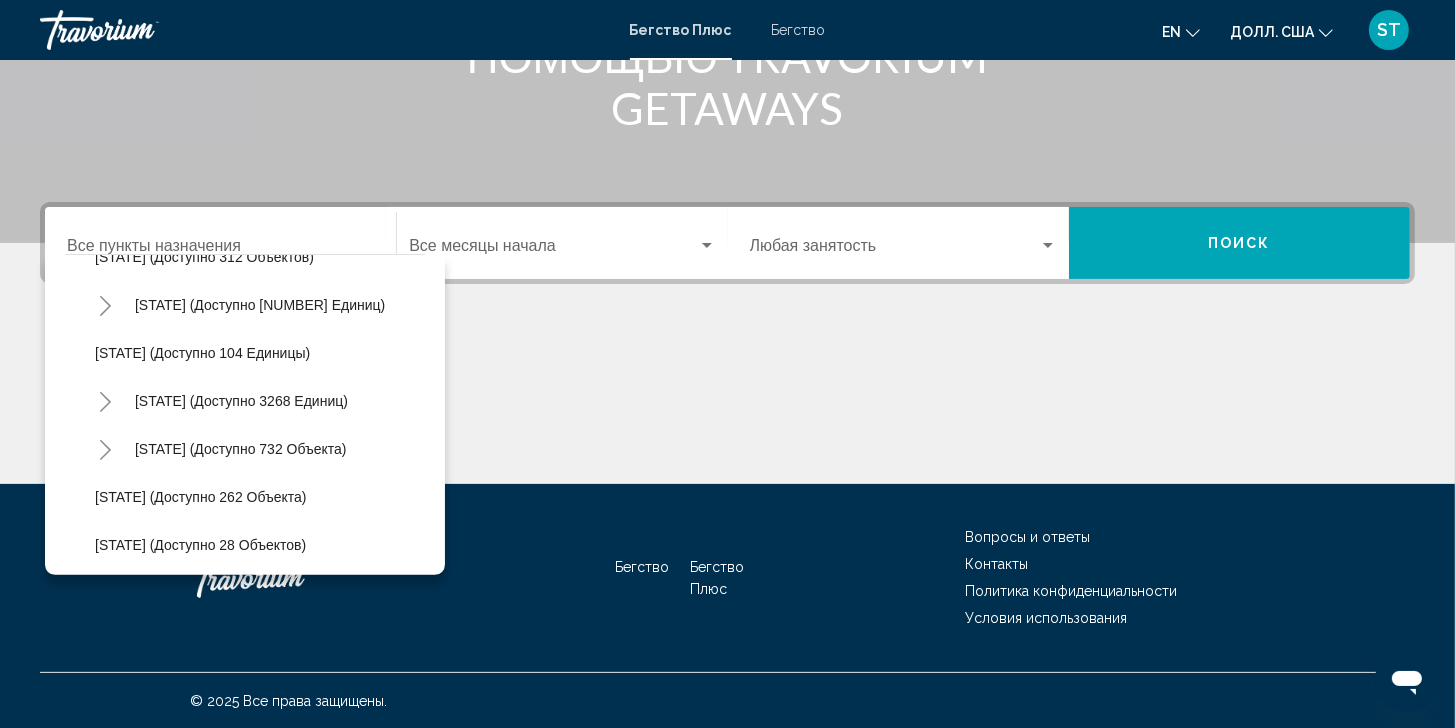 scroll, scrollTop: 900, scrollLeft: 0, axis: vertical 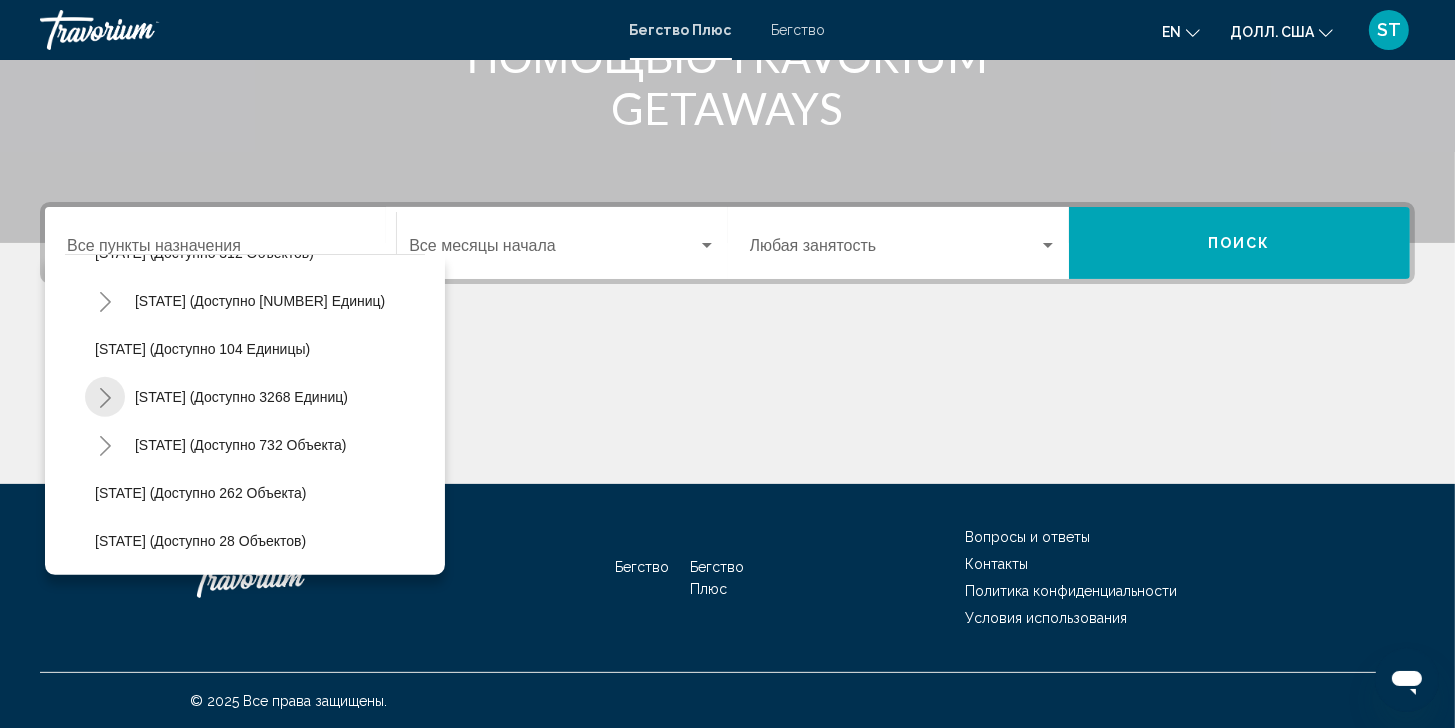 click at bounding box center [105, 398] 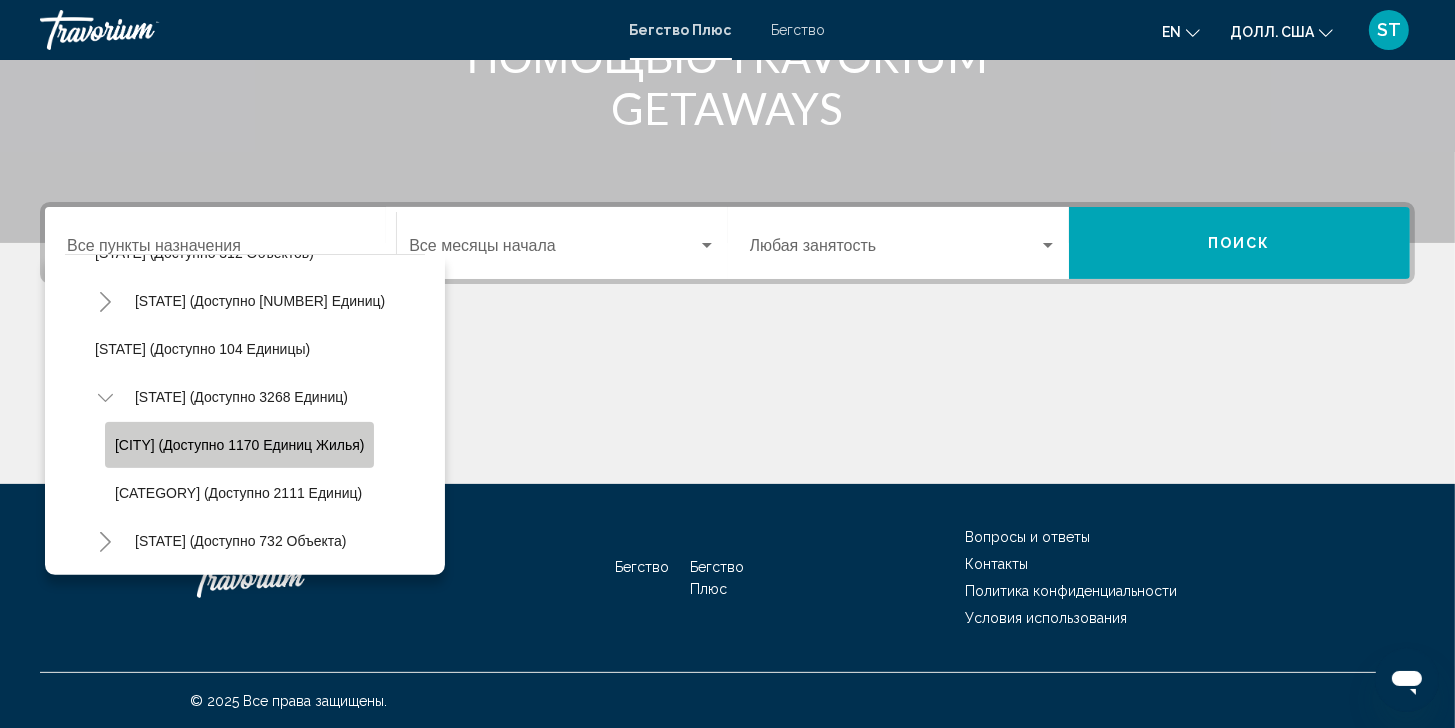 click on "Лас-Вегас (доступно 1170 единиц жилья)" at bounding box center (239, 445) 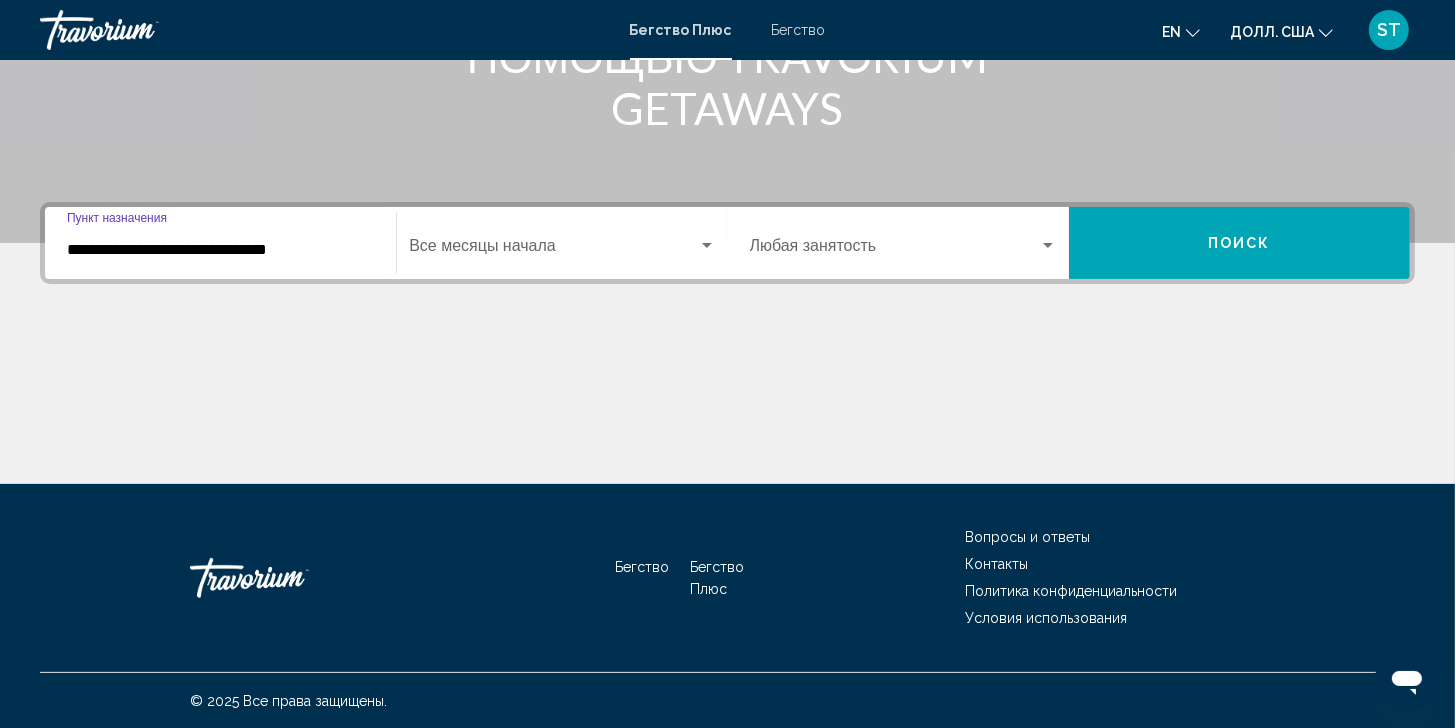 click on "Поиск" at bounding box center (1239, 243) 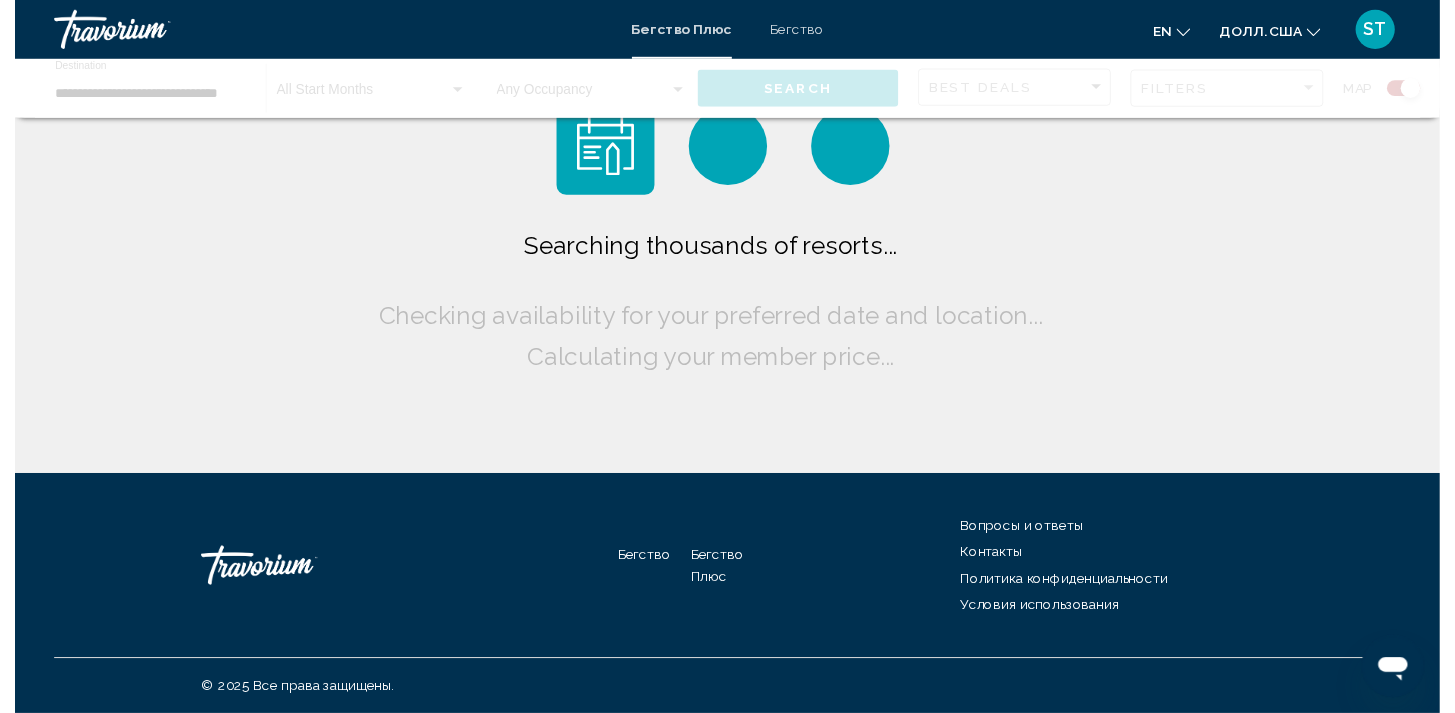 scroll, scrollTop: 0, scrollLeft: 0, axis: both 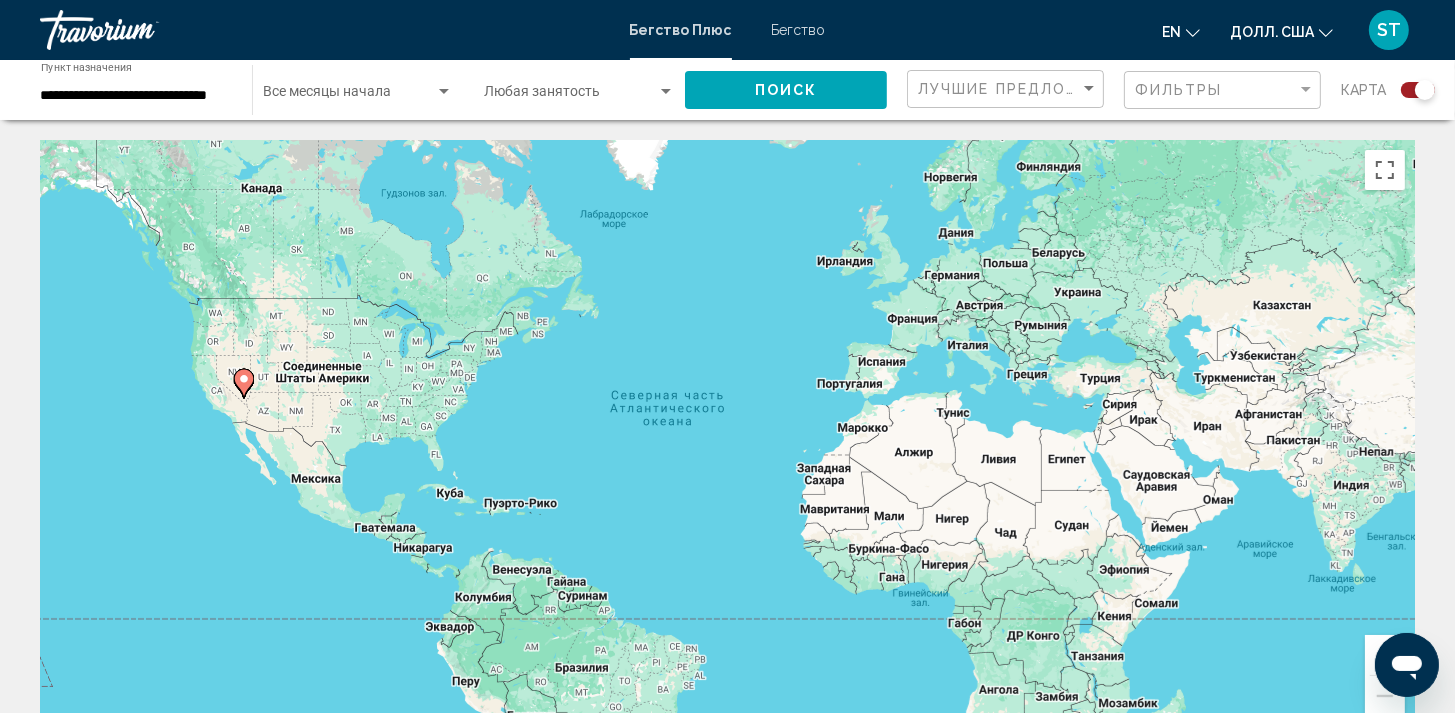 click at bounding box center (1418, 90) 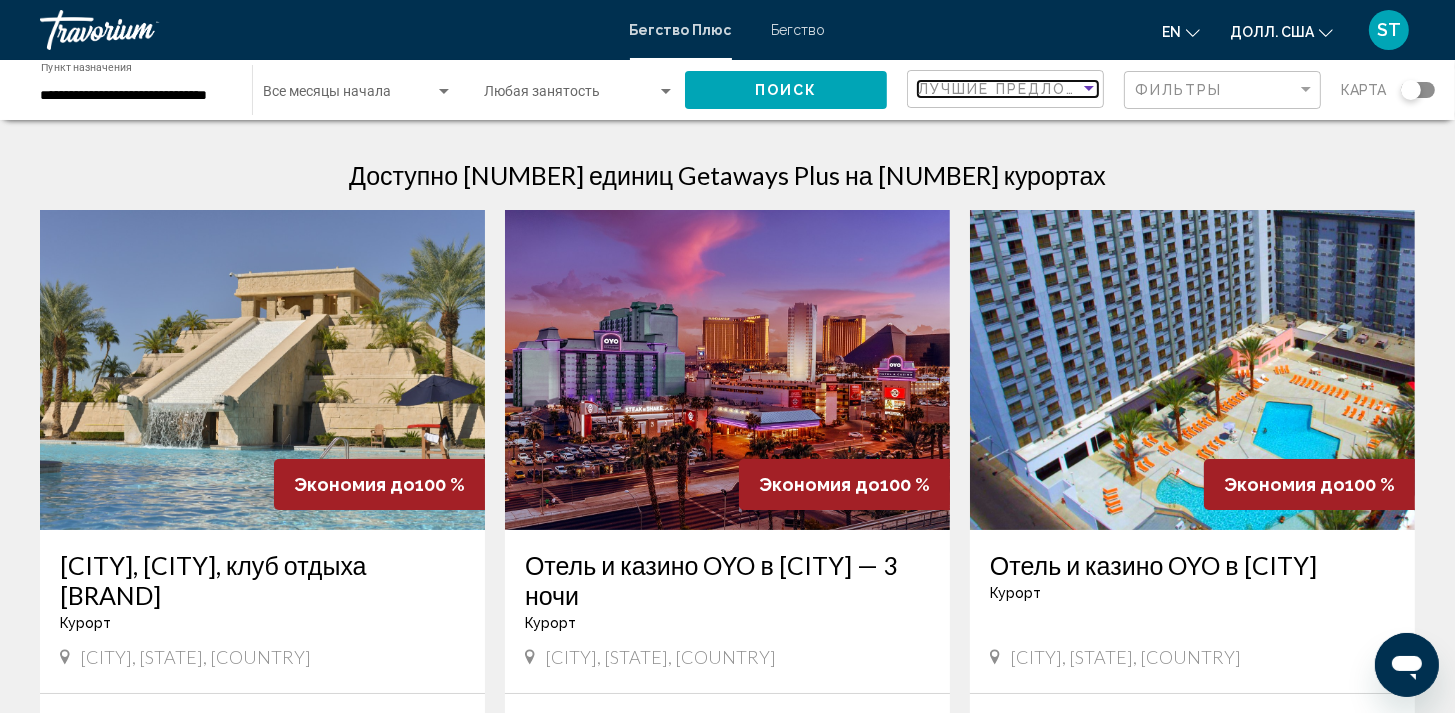 click on "Лучшие Предложения" at bounding box center (1023, 89) 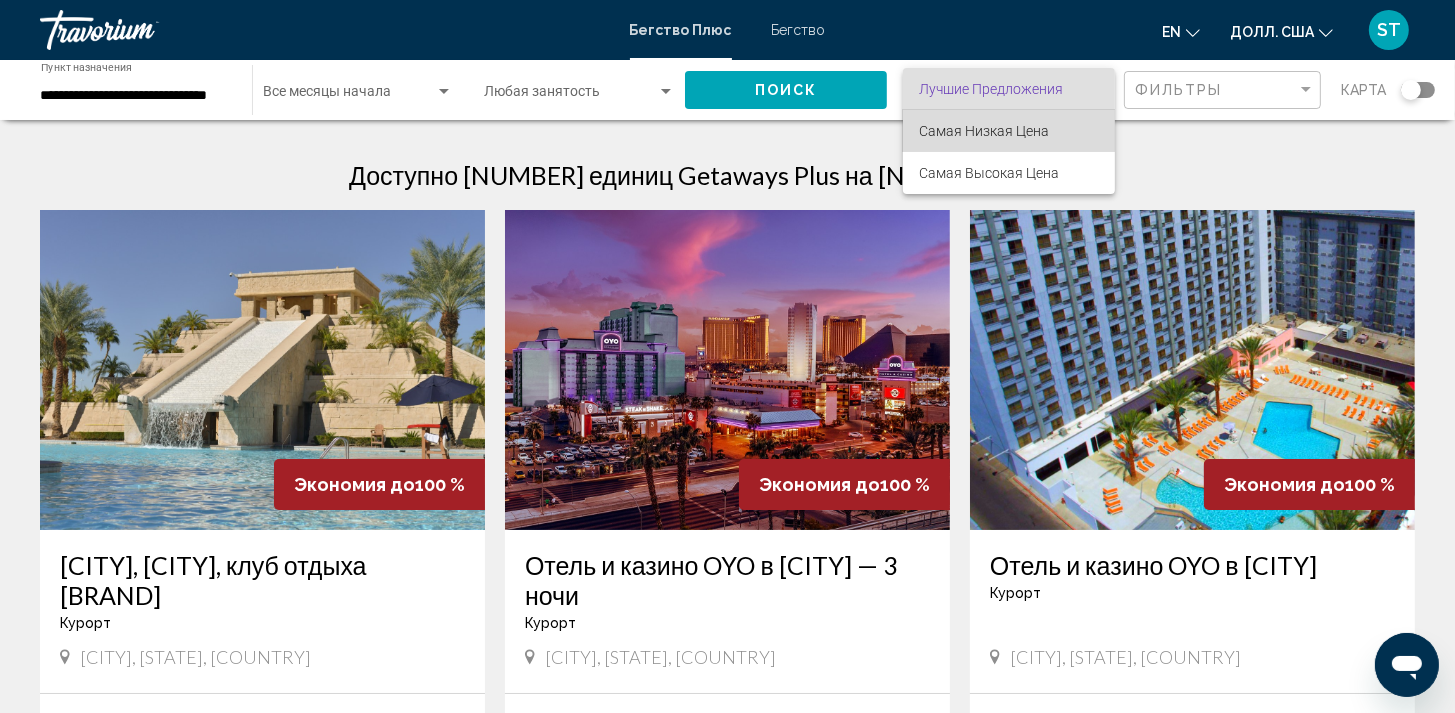 click on "Самая Низкая Цена" at bounding box center [984, 131] 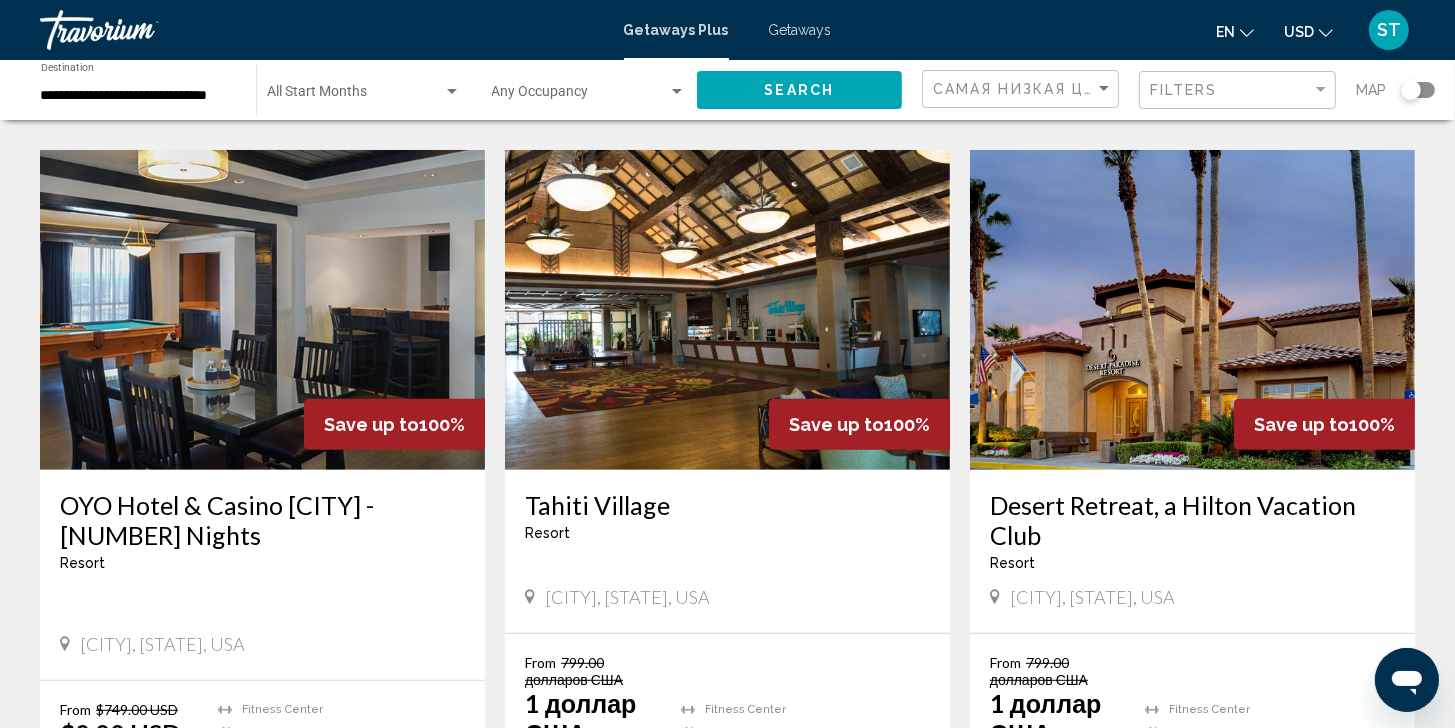 scroll, scrollTop: 900, scrollLeft: 0, axis: vertical 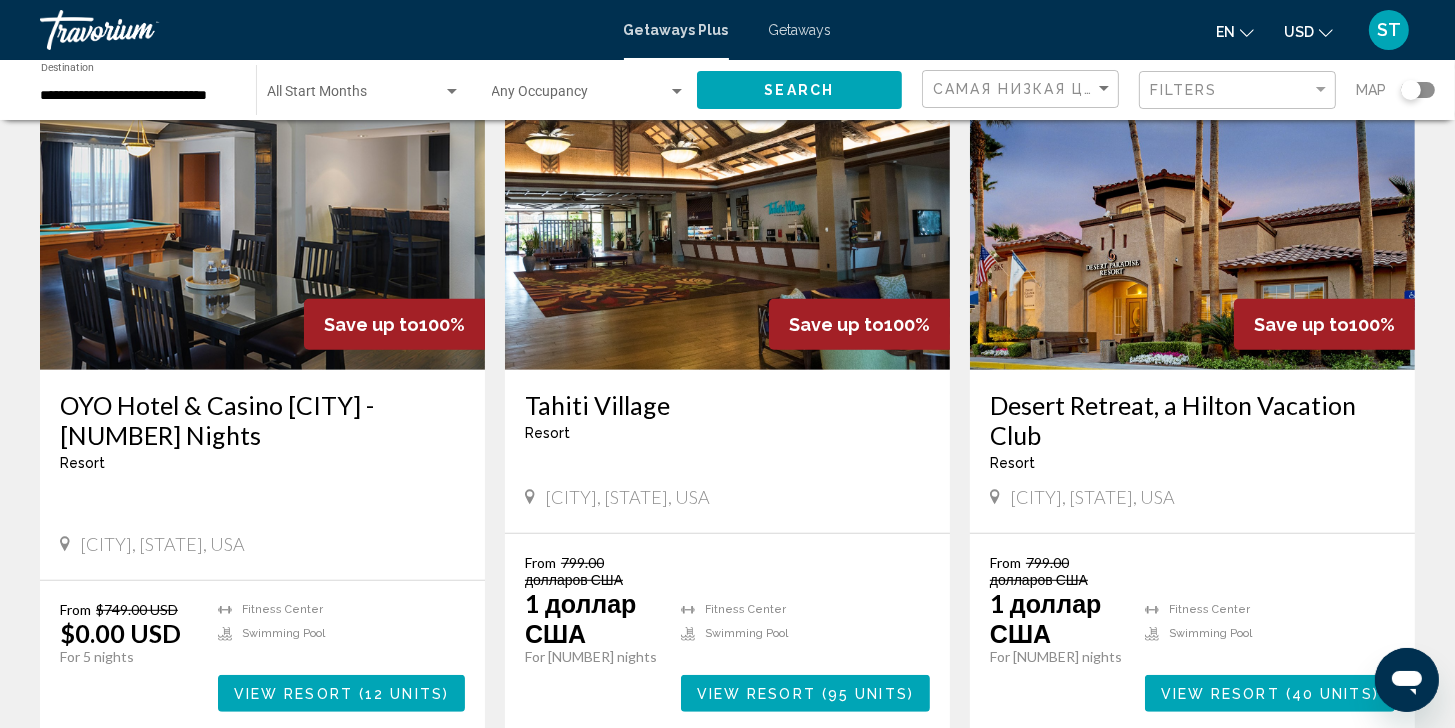 click on "Save up to  100%   Desert Retreat, a Hilton Vacation Club  Resort  -  This is an adults only resort
Las Vegas, NV, USA From $799.00 USD $1.00 USD For 7 nights You save  $798.00 USD   temp
Fitness Center
Swimming Pool View Resort    ( 40 units )" at bounding box center [1192, 391] 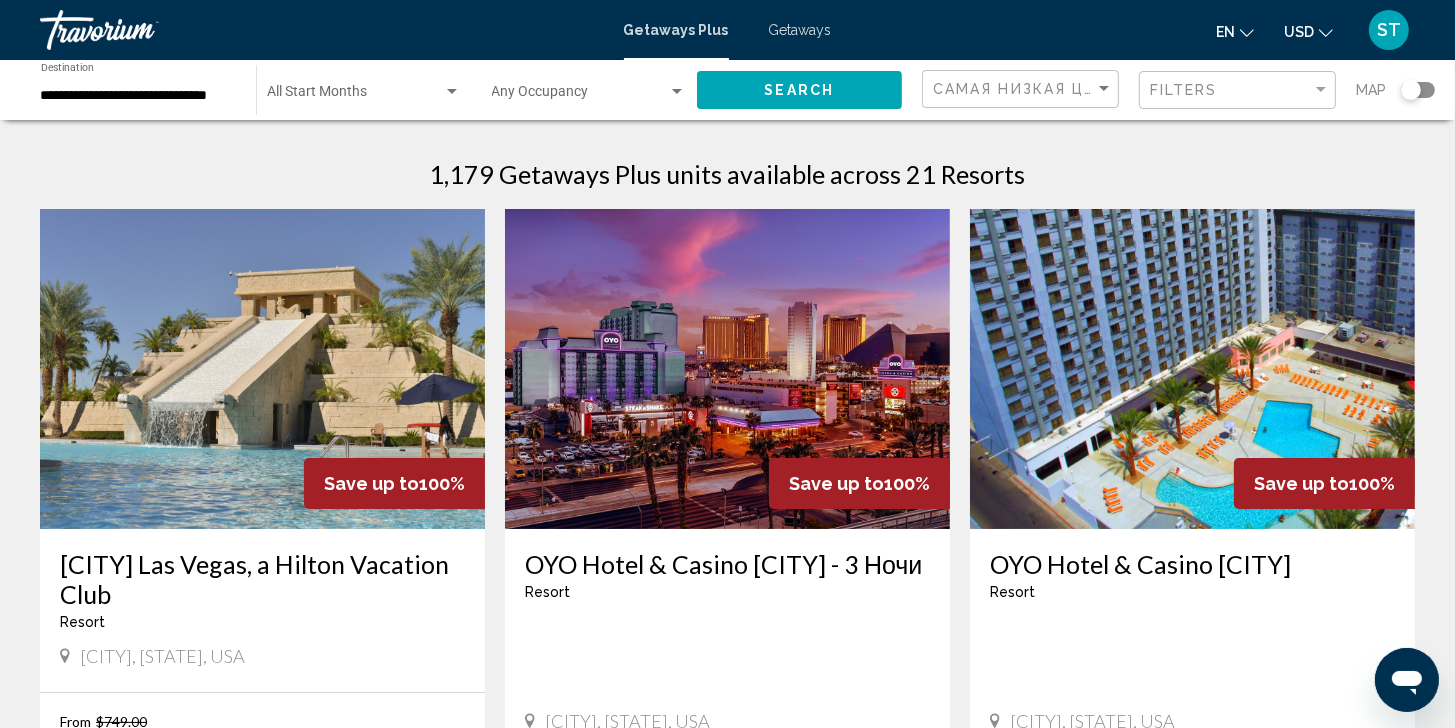 scroll, scrollTop: 0, scrollLeft: 0, axis: both 